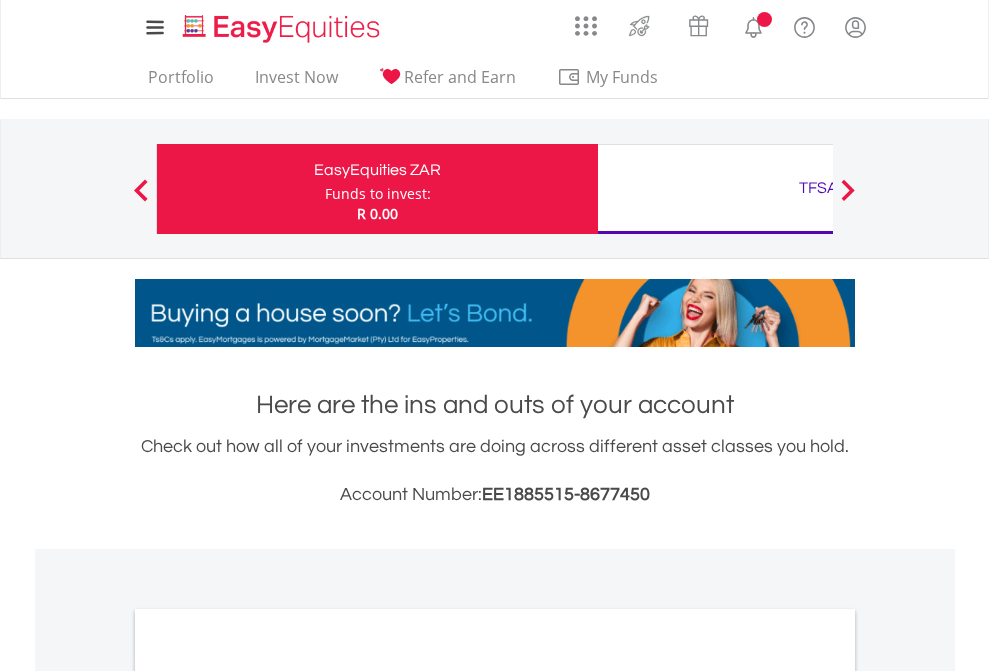 scroll, scrollTop: 0, scrollLeft: 0, axis: both 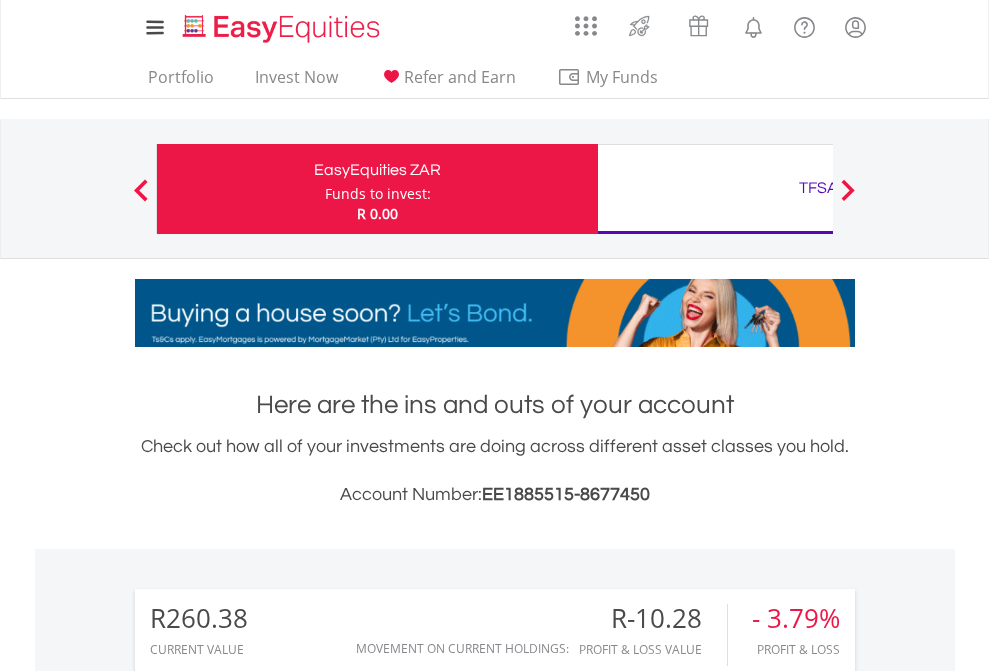 click on "Funds to invest:" at bounding box center (378, 194) 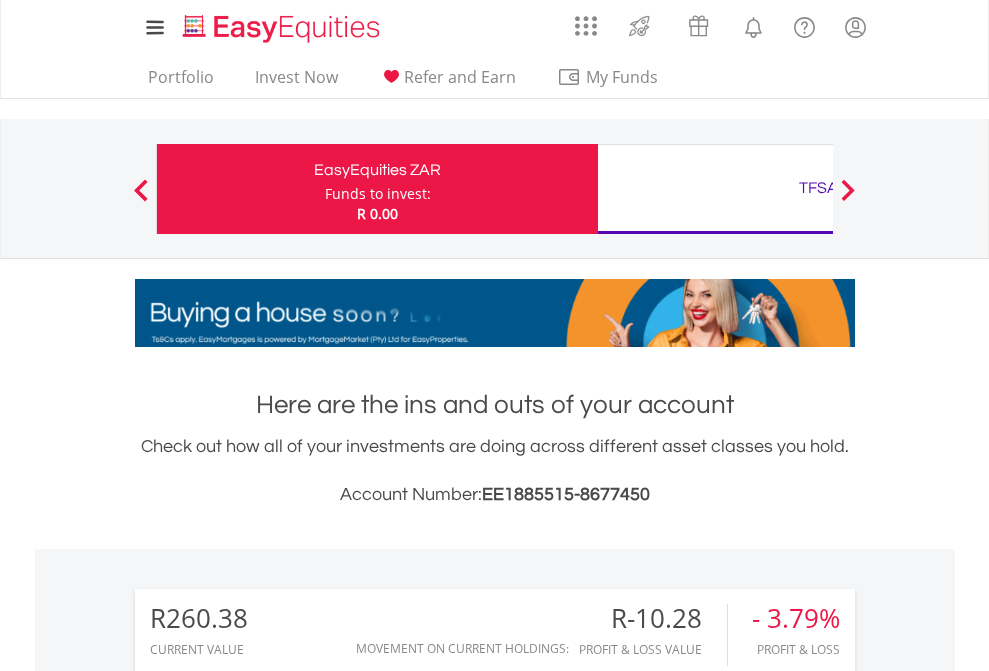 scroll, scrollTop: 999808, scrollLeft: 999687, axis: both 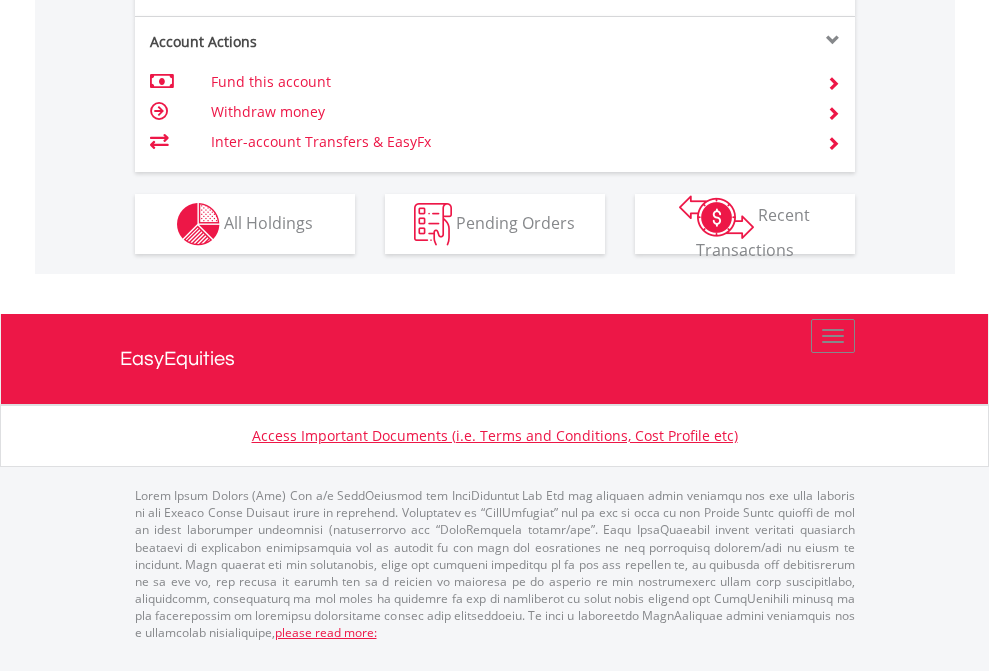 click on "Investment types" at bounding box center [706, -337] 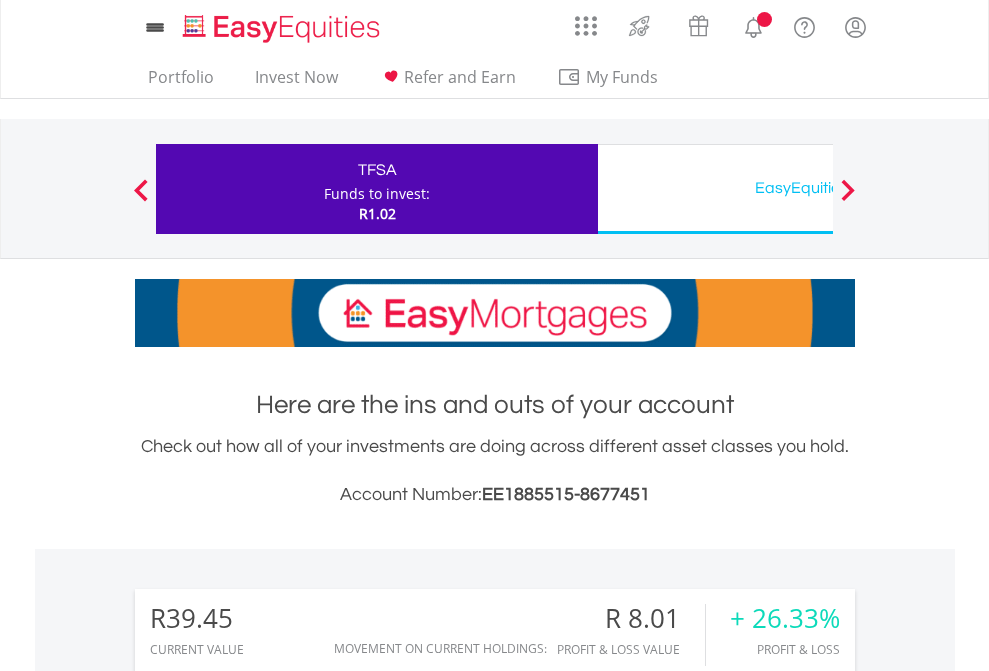 scroll, scrollTop: 0, scrollLeft: 0, axis: both 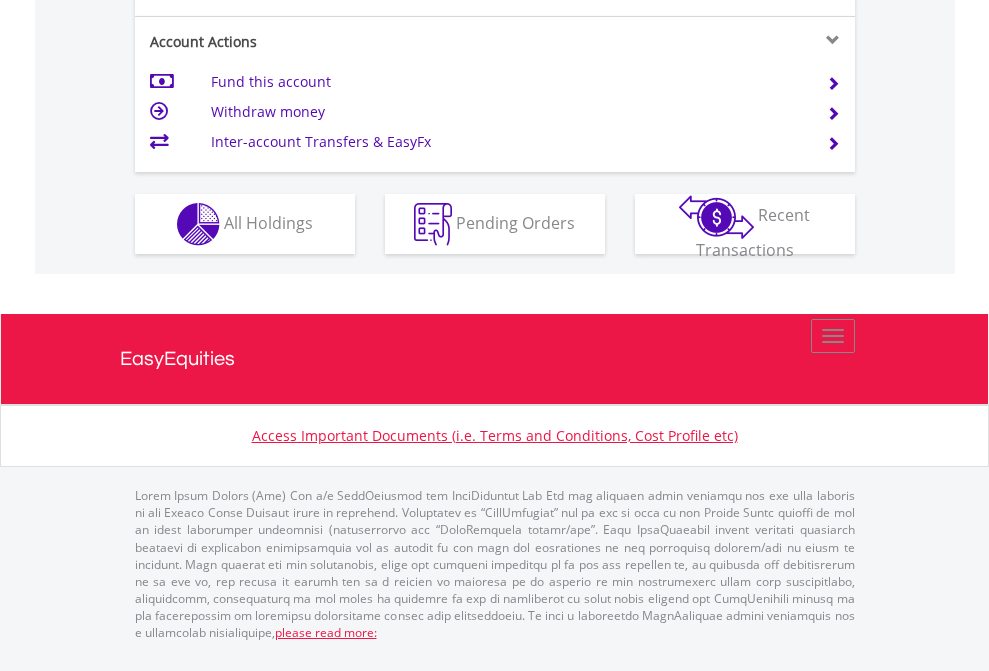 click on "Investment types" at bounding box center (706, -337) 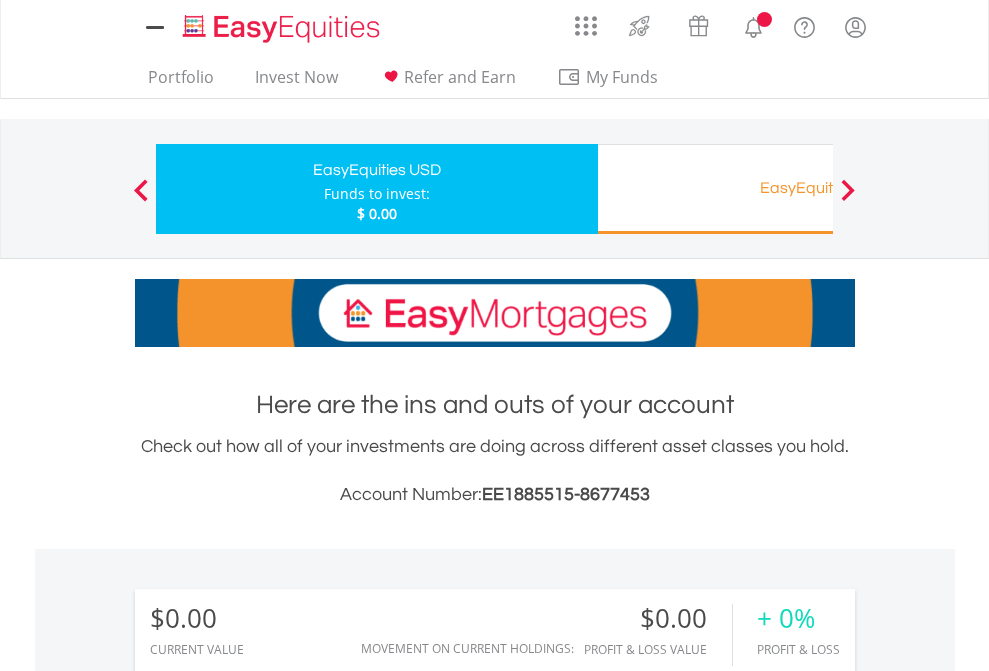 scroll, scrollTop: 0, scrollLeft: 0, axis: both 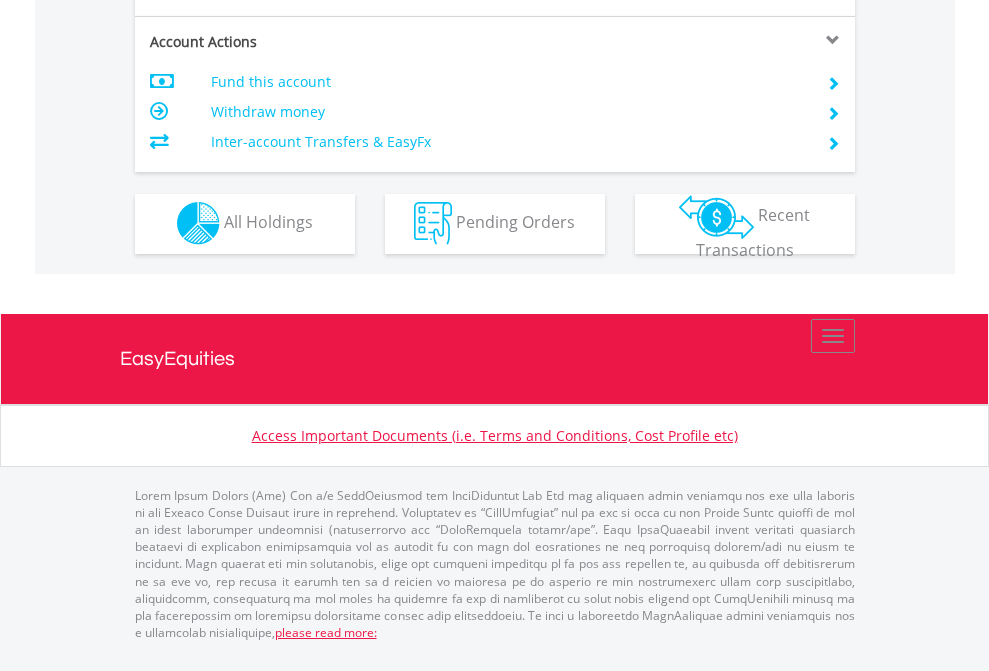 click on "Investment types" at bounding box center [706, -353] 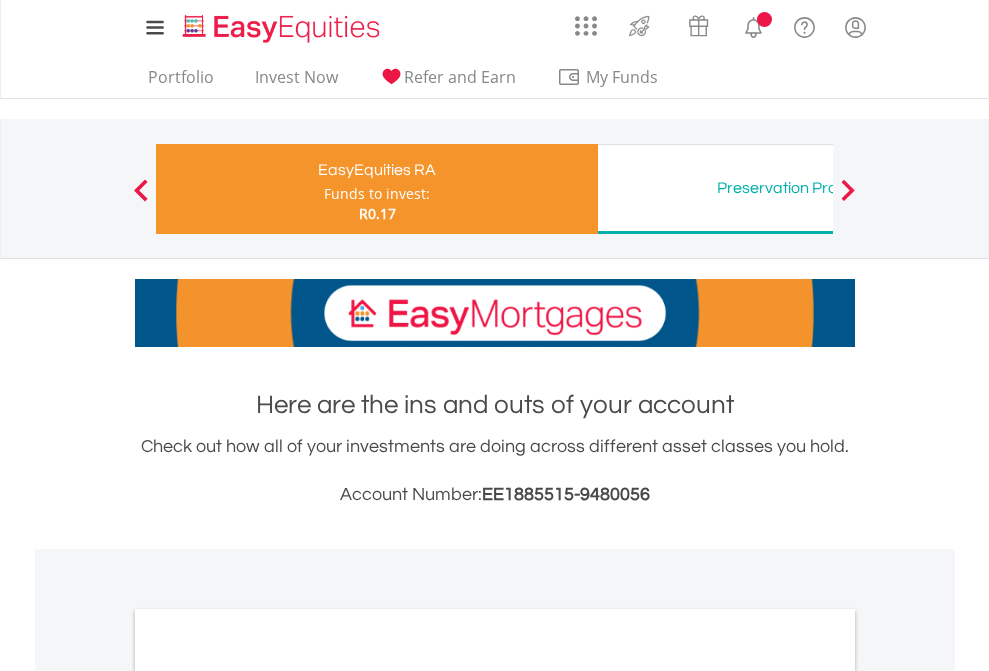 scroll, scrollTop: 0, scrollLeft: 0, axis: both 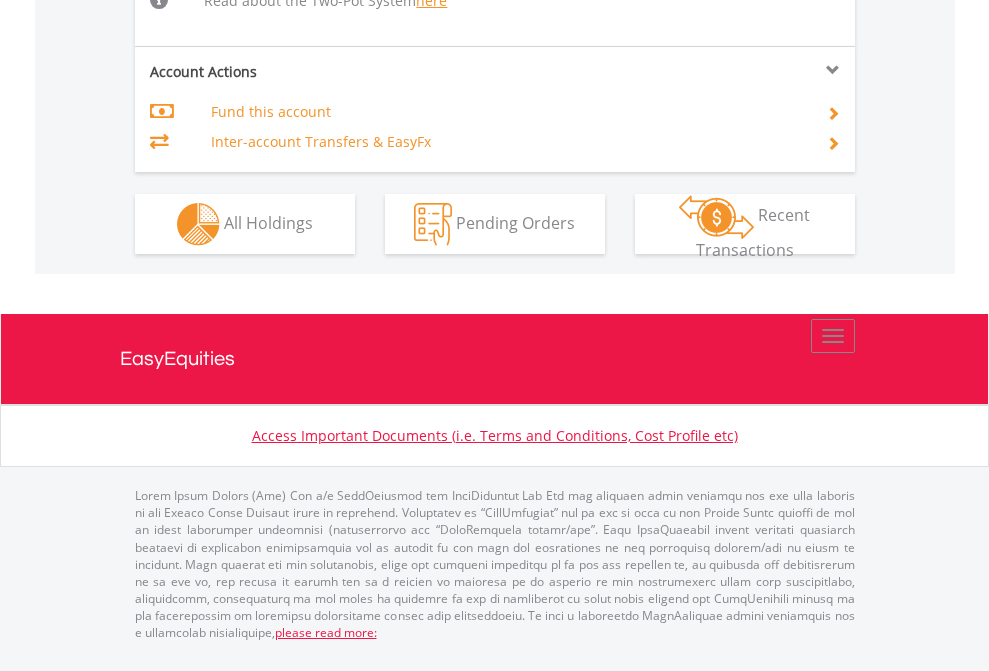 click on "Investment types" at bounding box center [706, -498] 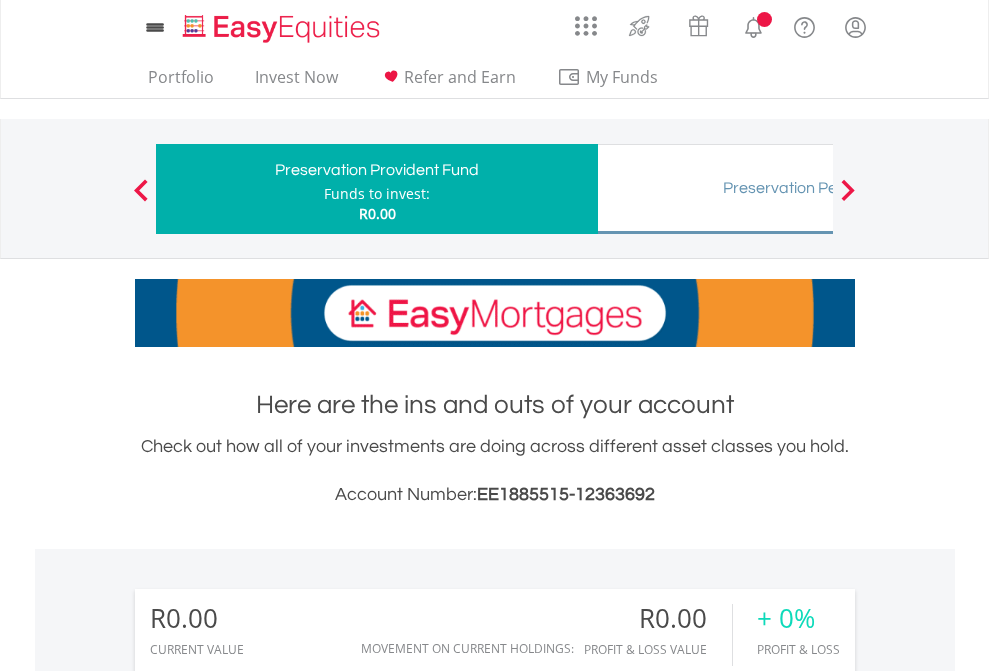 scroll, scrollTop: 0, scrollLeft: 0, axis: both 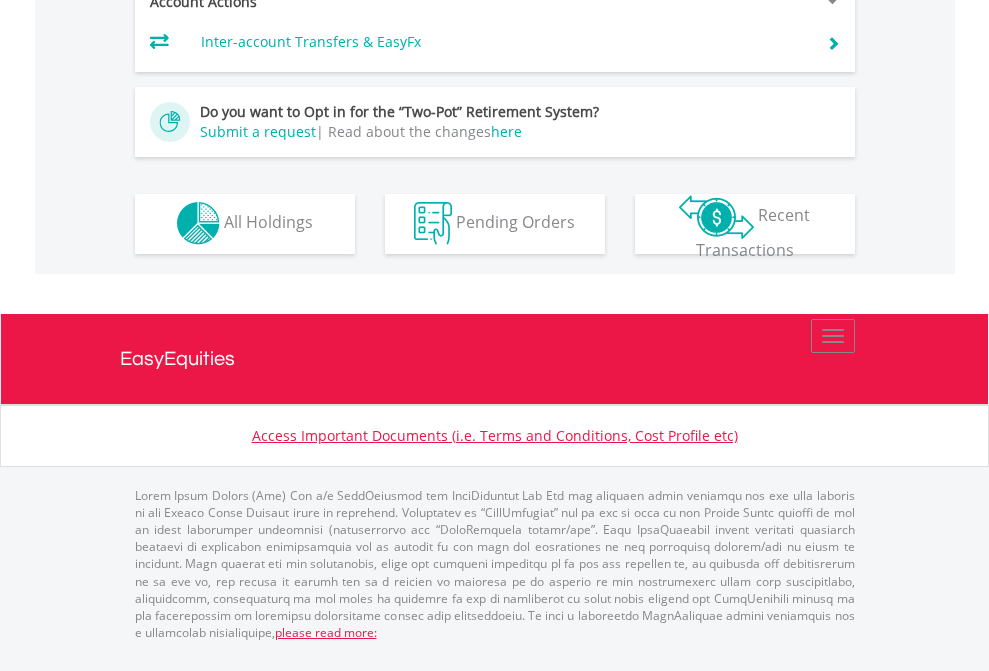 click on "Investment types" at bounding box center (706, -393) 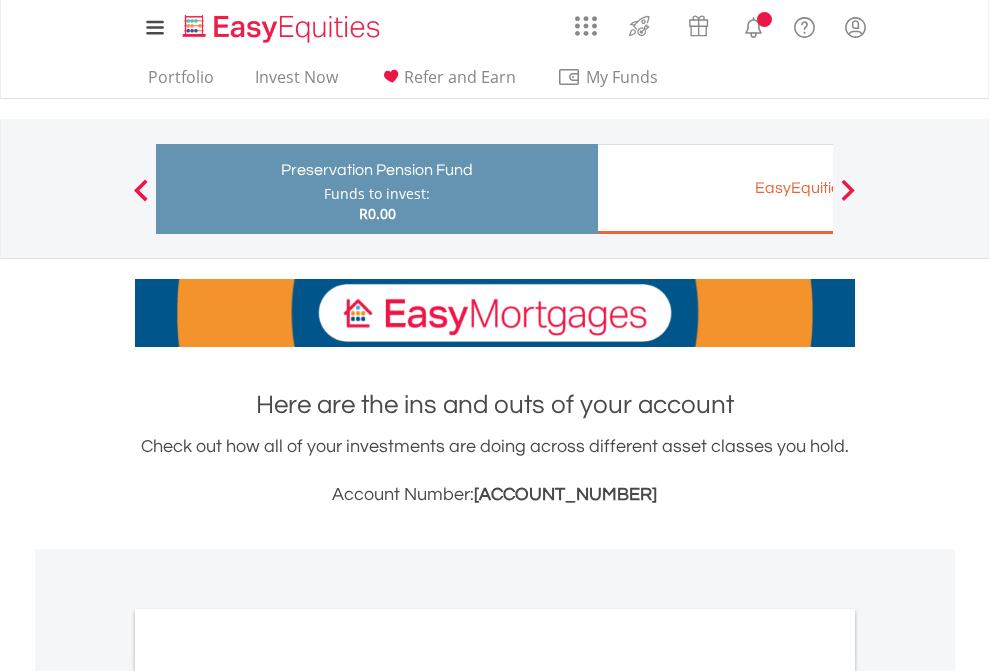 scroll, scrollTop: 0, scrollLeft: 0, axis: both 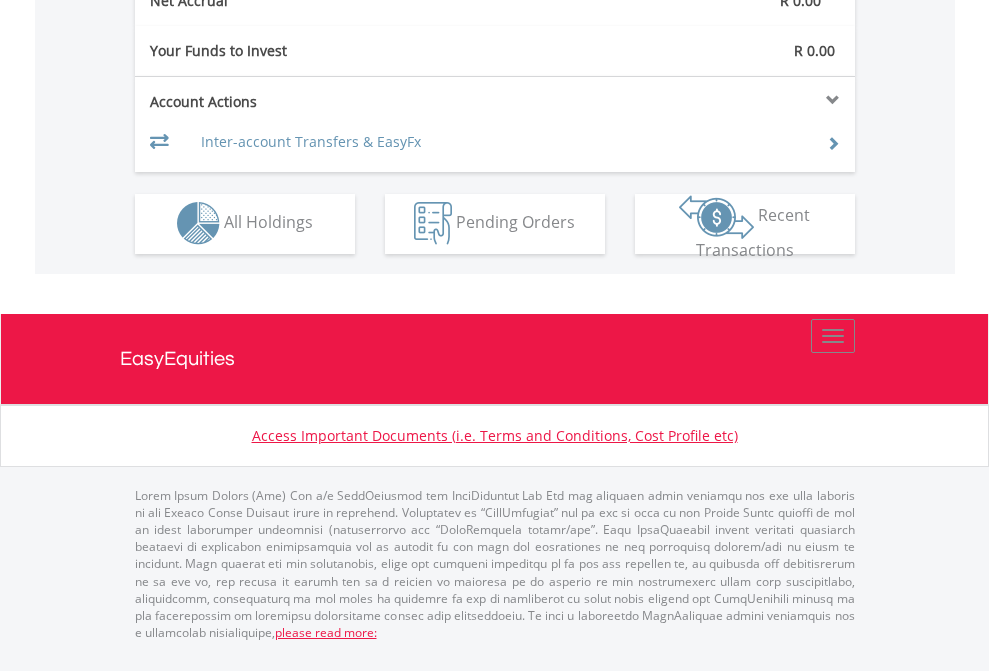 click on "Investment types" at bounding box center (706, -293) 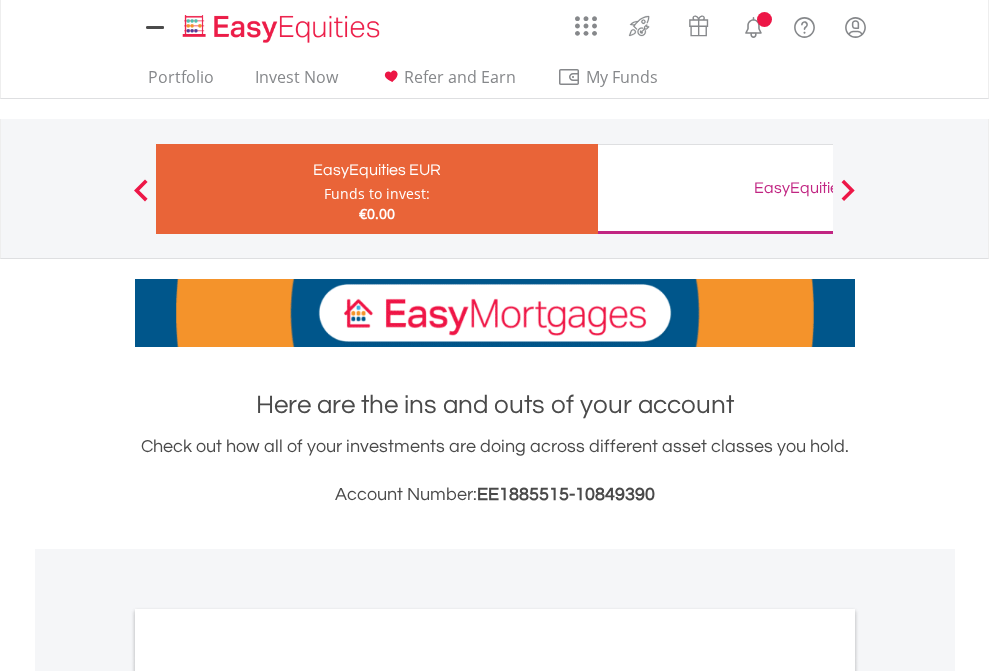 scroll, scrollTop: 0, scrollLeft: 0, axis: both 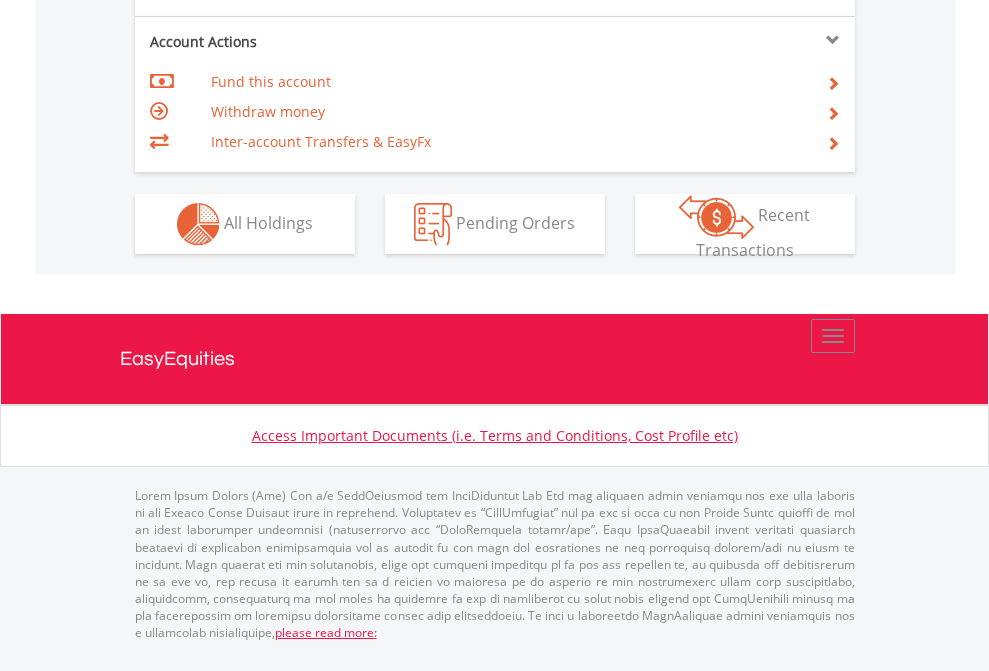 click on "Investment types" at bounding box center [706, -337] 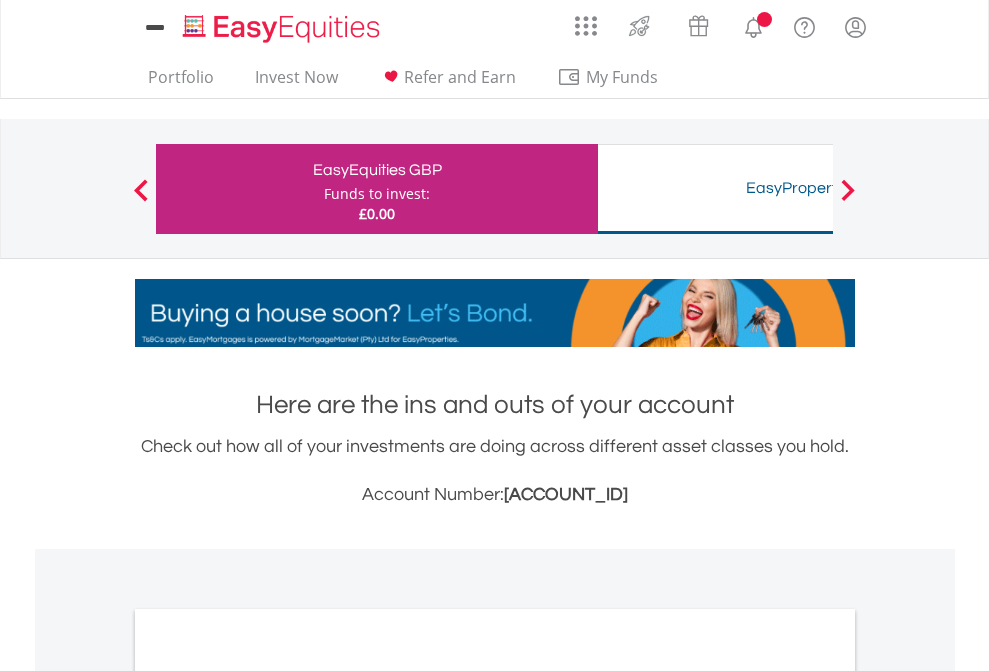 scroll, scrollTop: 0, scrollLeft: 0, axis: both 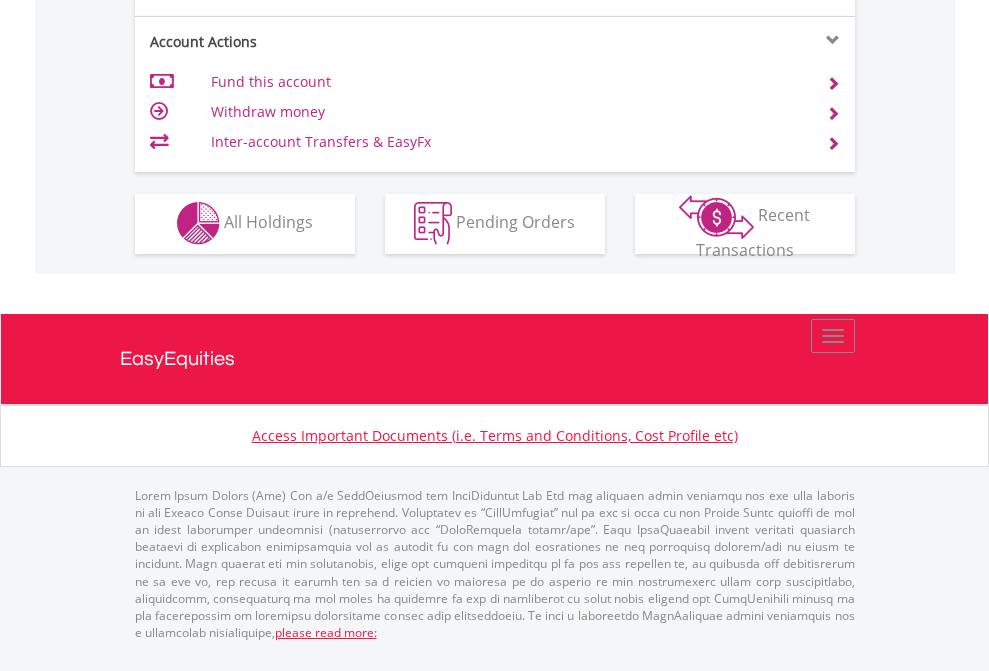 click on "Investment types" at bounding box center [706, -353] 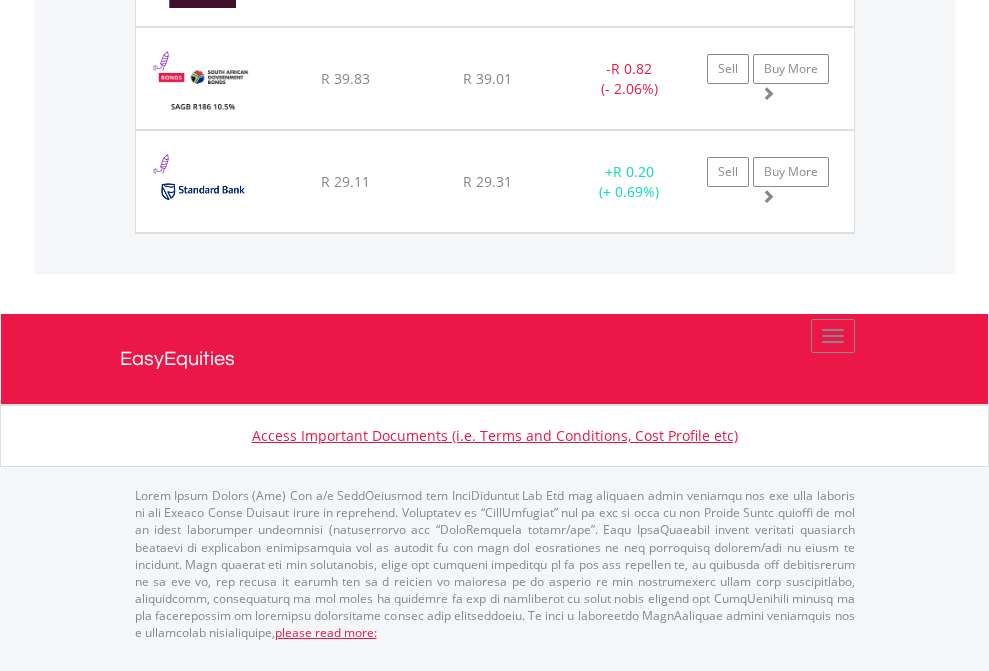 scroll, scrollTop: 2265, scrollLeft: 0, axis: vertical 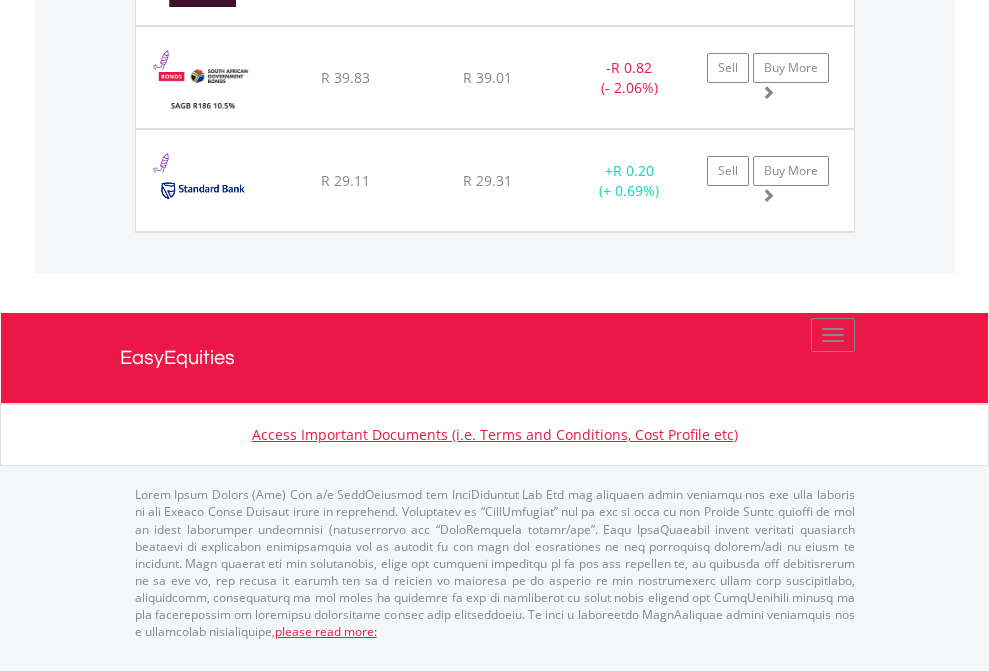 click on "TFSA" at bounding box center [818, -1894] 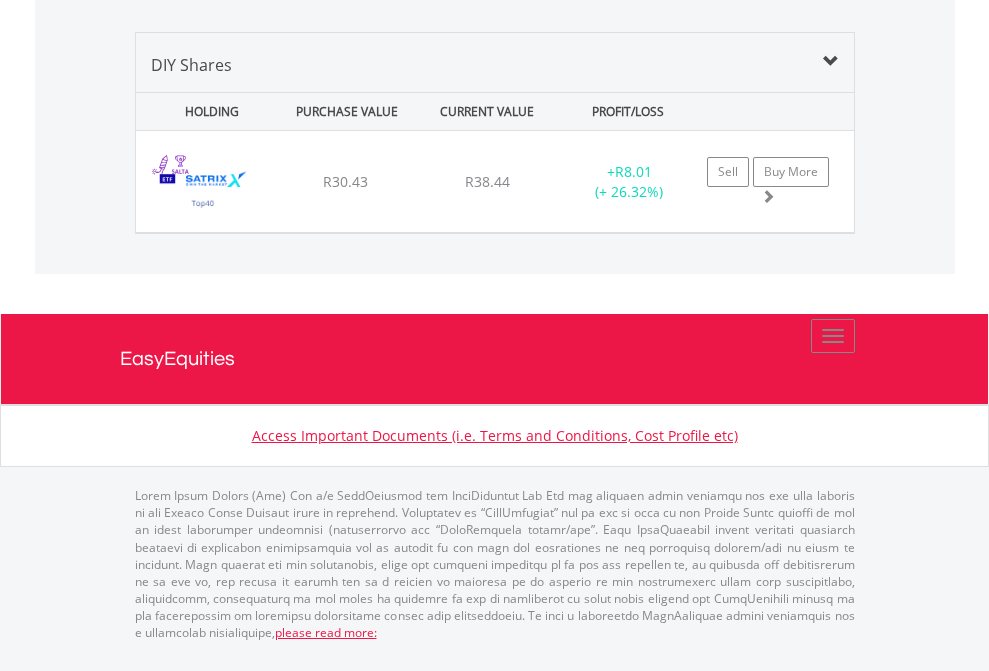 click on "EasyEquities USD" at bounding box center (818, -968) 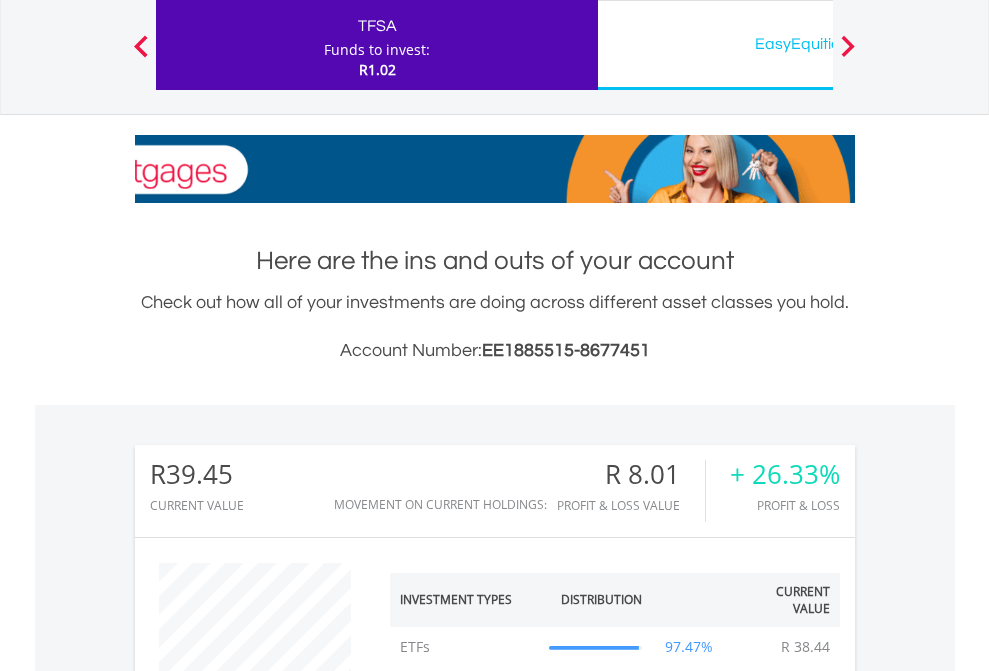 scroll, scrollTop: 999808, scrollLeft: 999687, axis: both 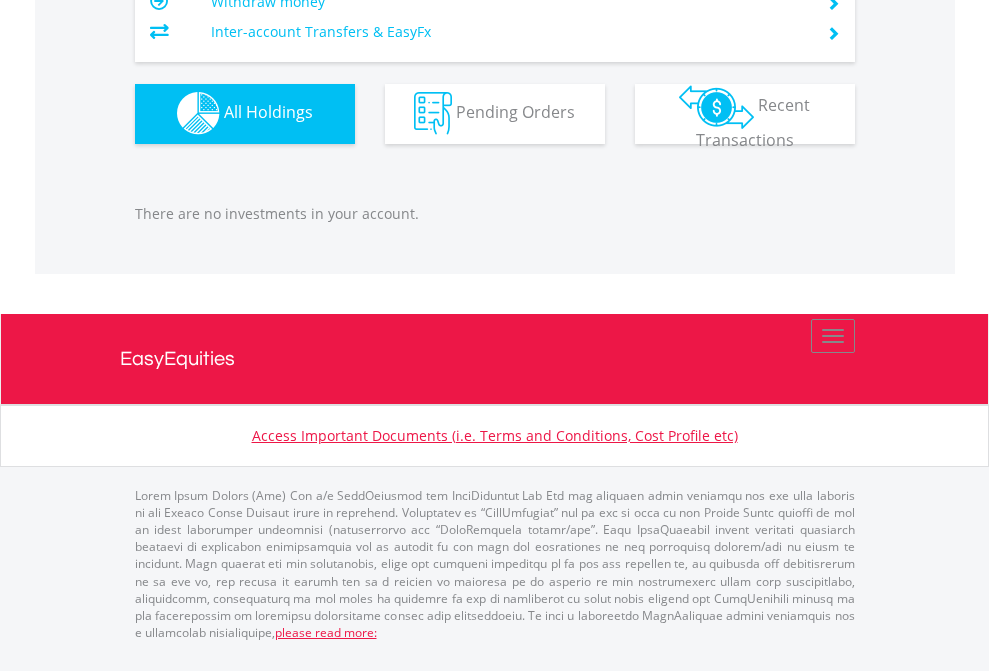 click on "EasyEquities RA" at bounding box center [818, -1142] 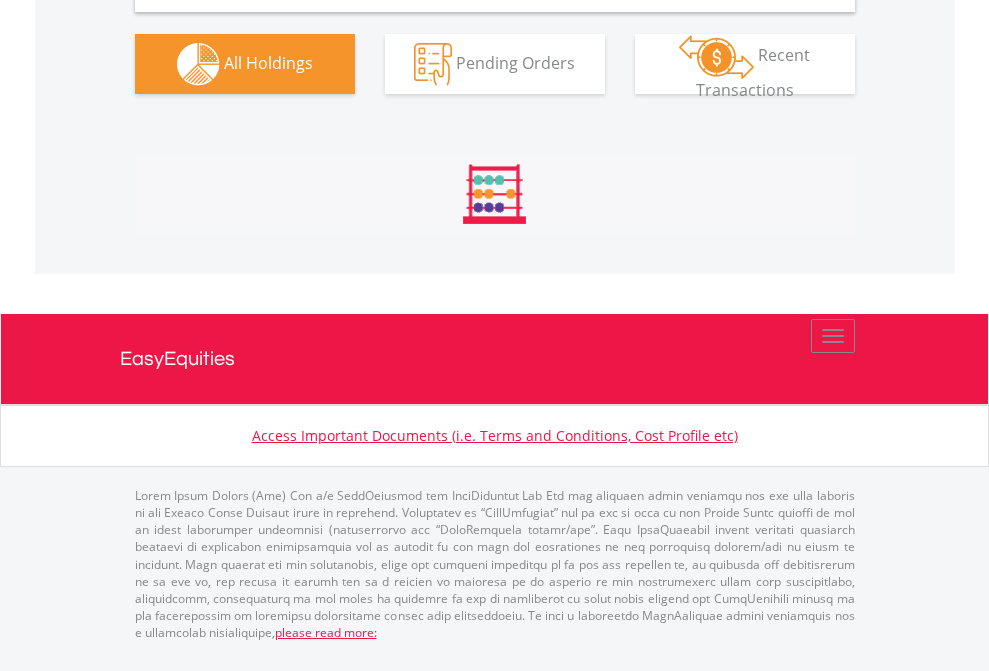 scroll, scrollTop: 1898, scrollLeft: 0, axis: vertical 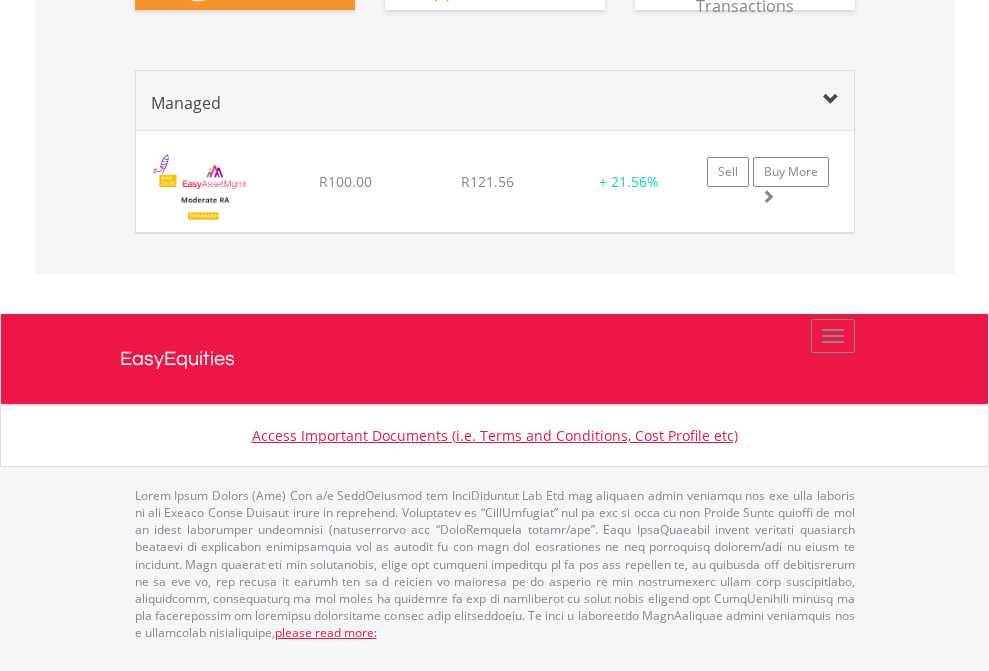 click on "Preservation Provident Fund" at bounding box center [818, -900] 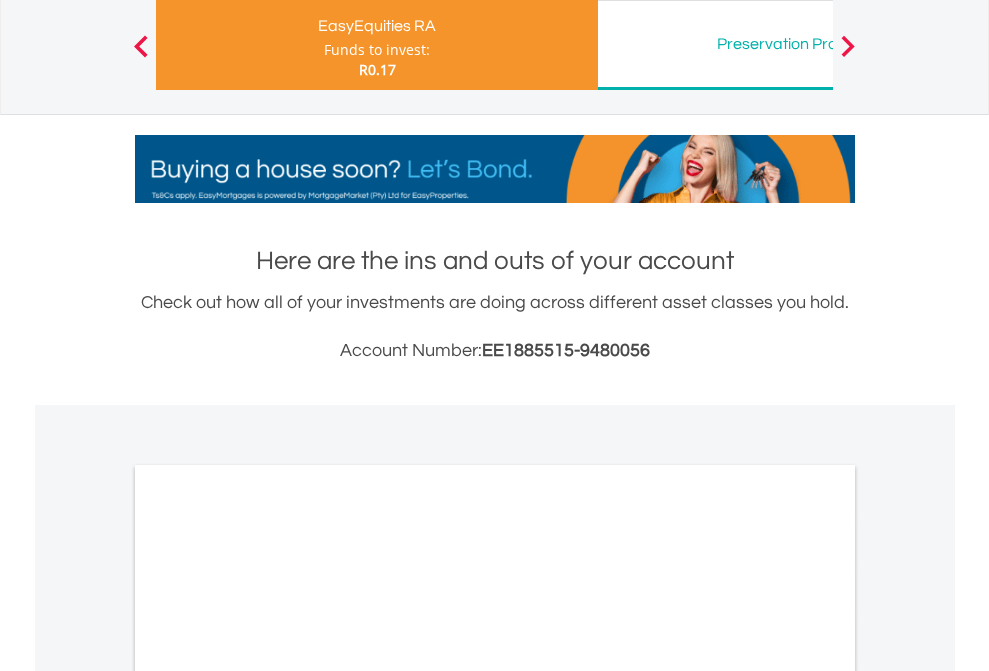 click on "All Holdings" at bounding box center [268, 1113] 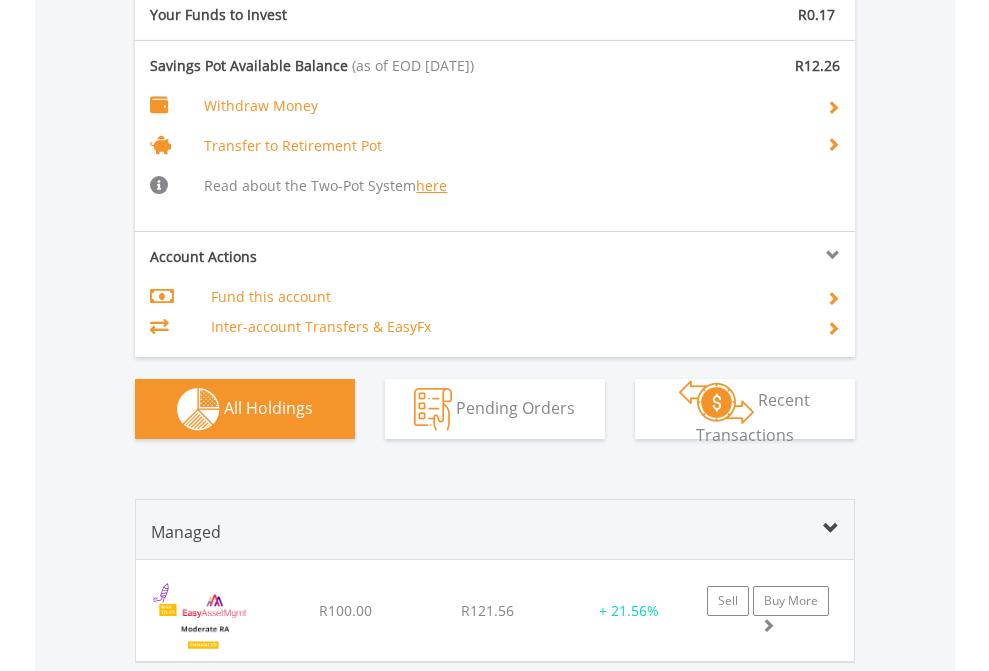 scroll, scrollTop: 999808, scrollLeft: 999687, axis: both 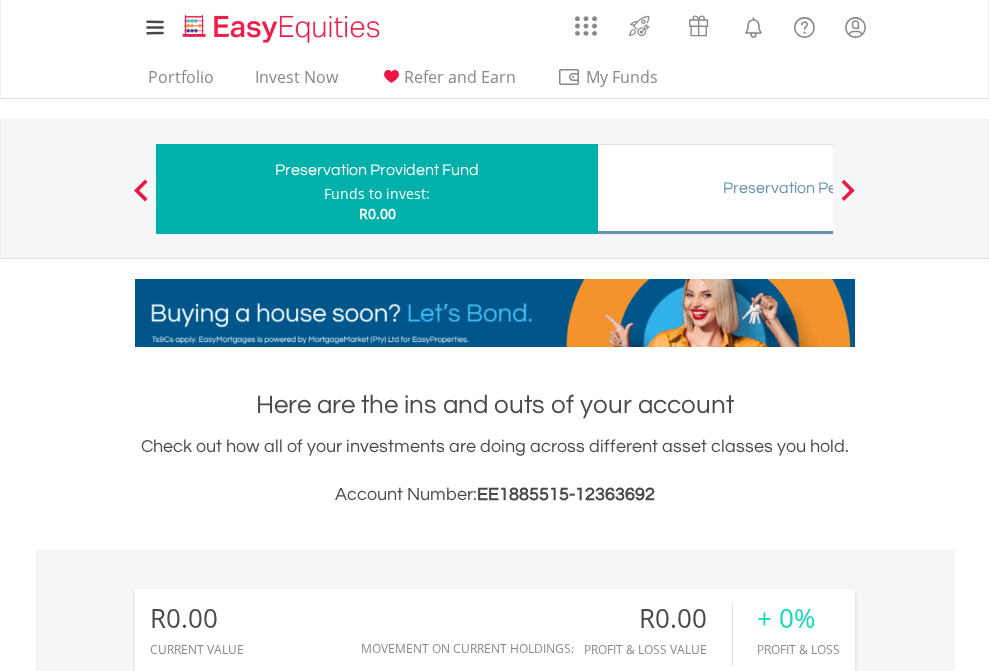 click on "Preservation Pension Fund" at bounding box center (818, 188) 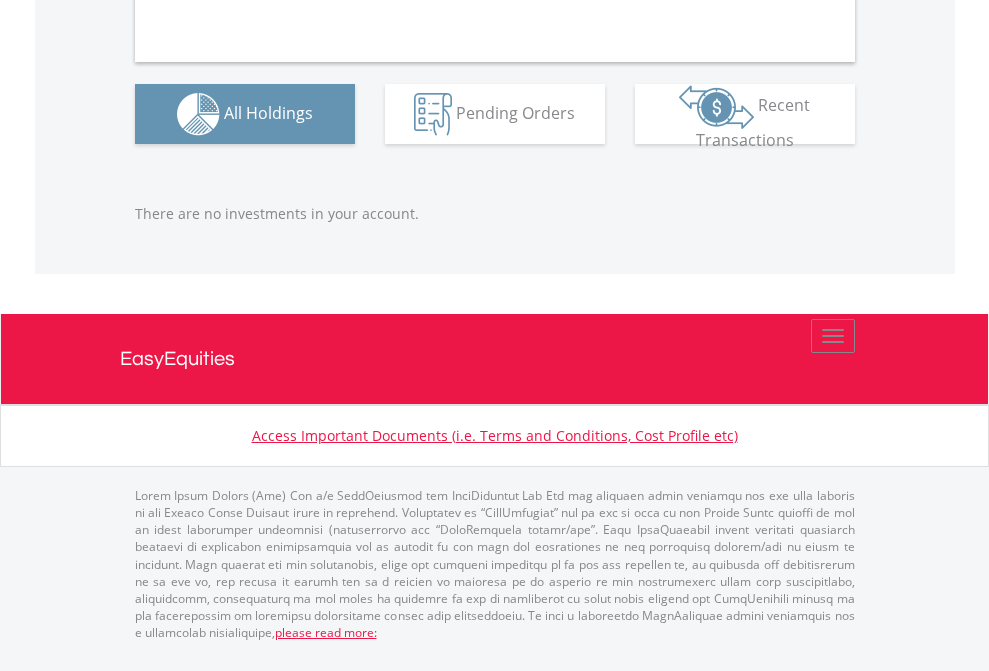 scroll, scrollTop: 1980, scrollLeft: 0, axis: vertical 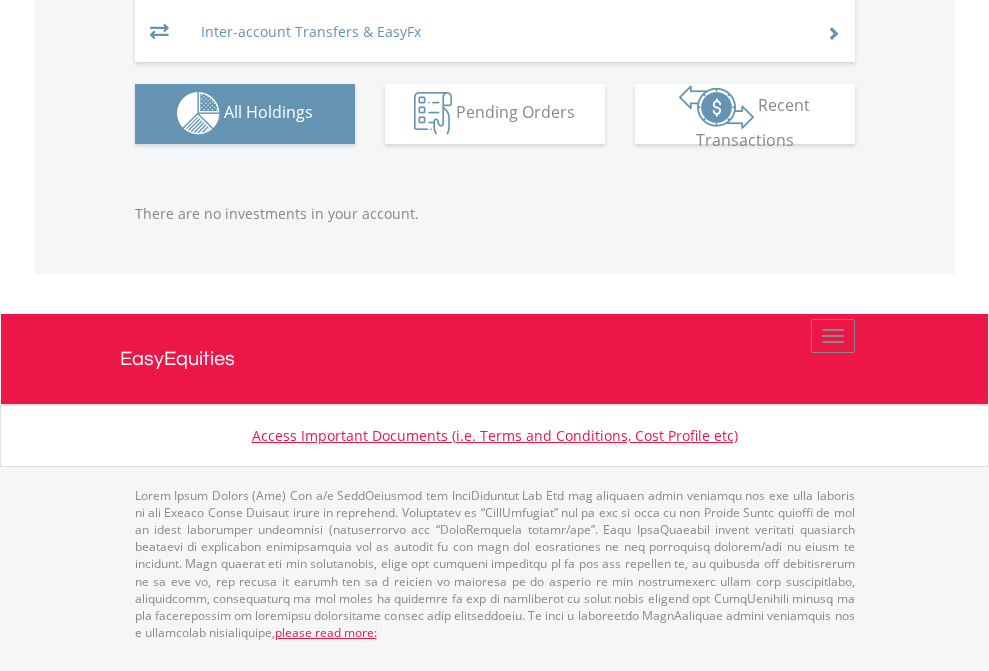 click on "EasyEquities EUR" at bounding box center [818, -1082] 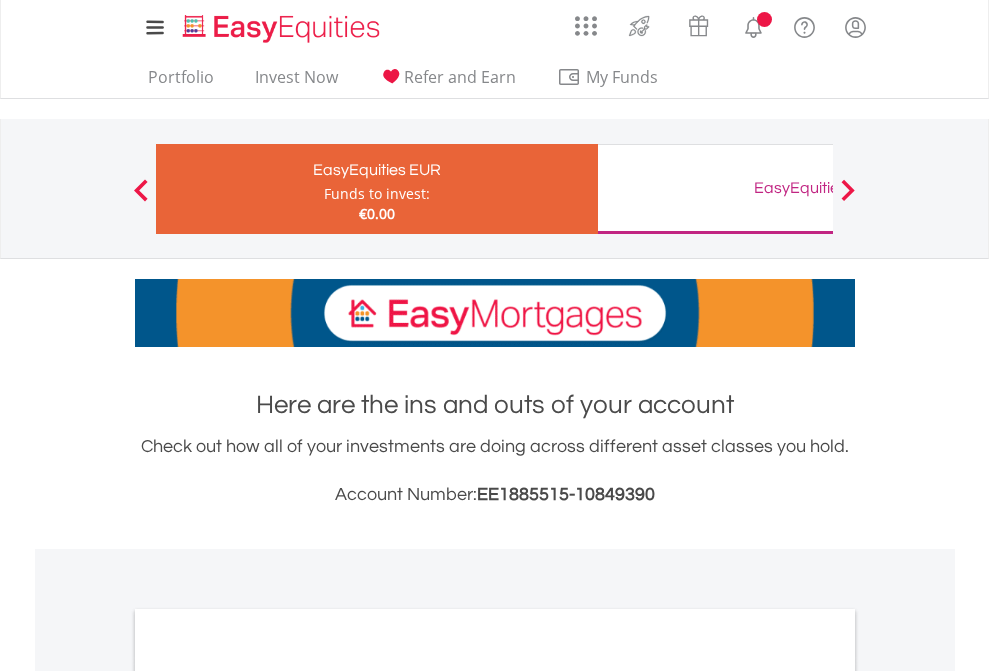 scroll, scrollTop: 0, scrollLeft: 0, axis: both 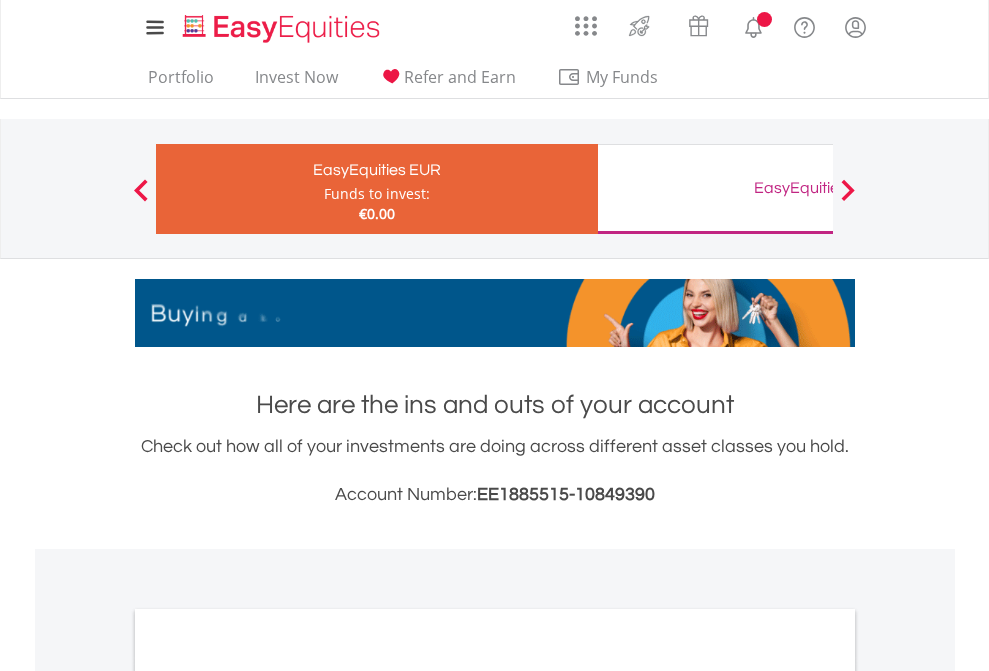 click on "All Holdings" at bounding box center (268, 1096) 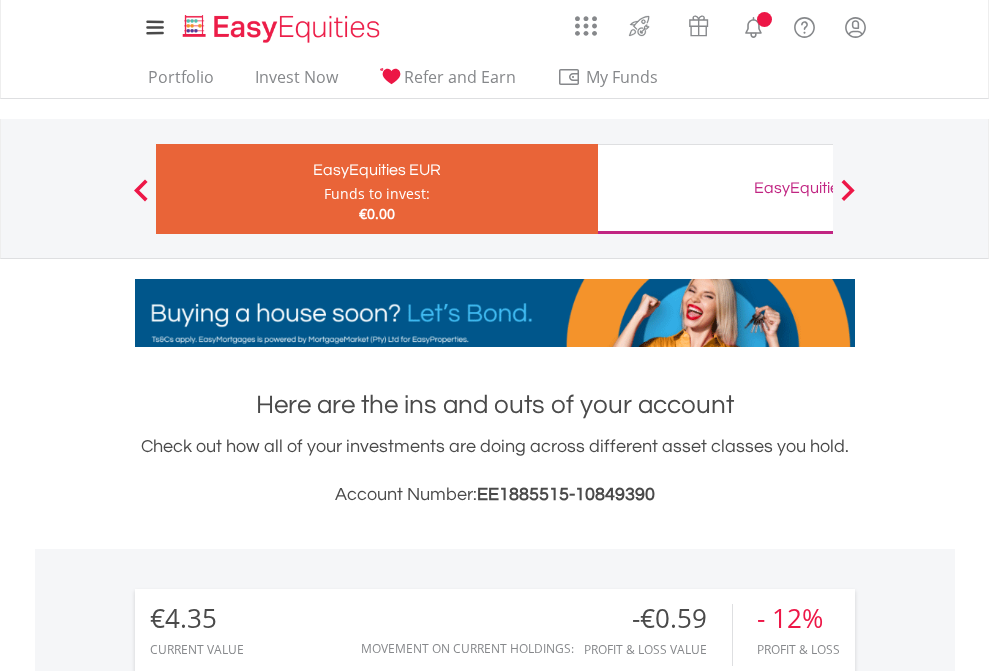 scroll, scrollTop: 1202, scrollLeft: 0, axis: vertical 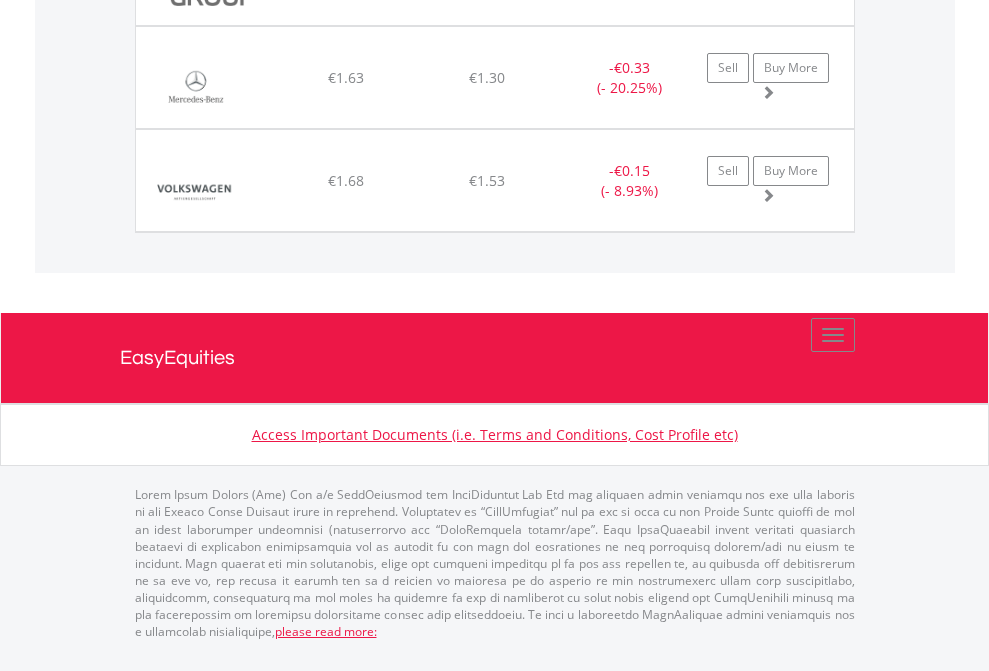 click on "EasyEquities GBP" at bounding box center [818, -1545] 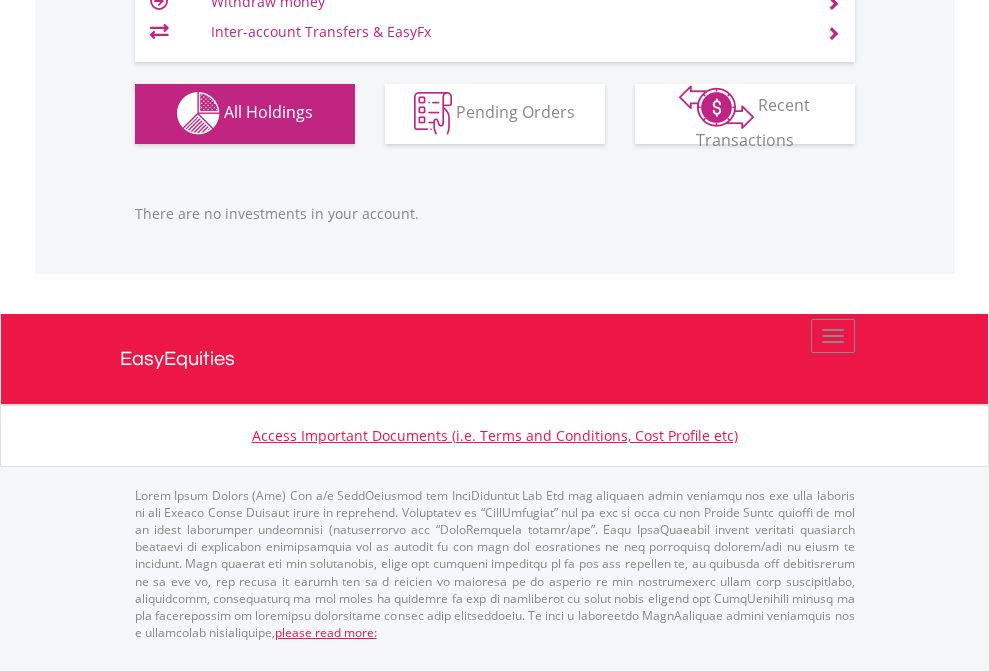scroll, scrollTop: 1980, scrollLeft: 0, axis: vertical 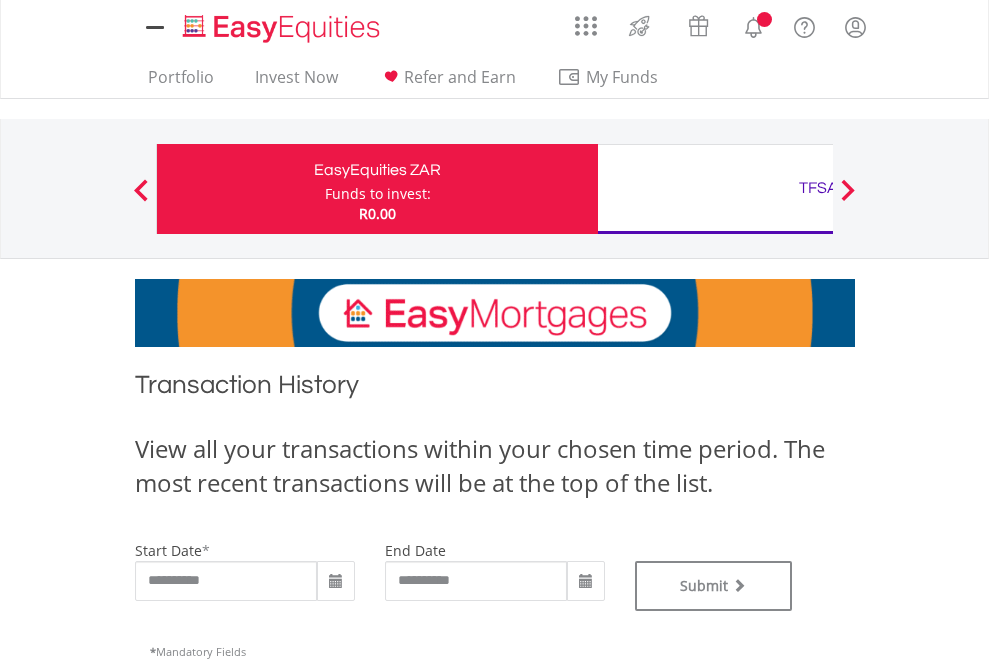 type on "**********" 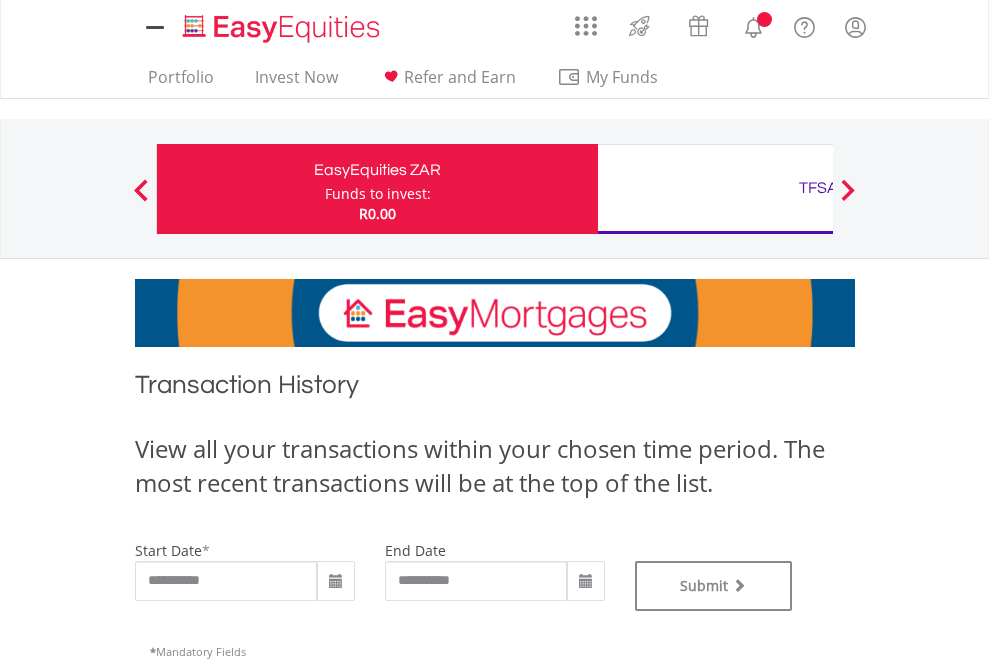 scroll, scrollTop: 0, scrollLeft: 0, axis: both 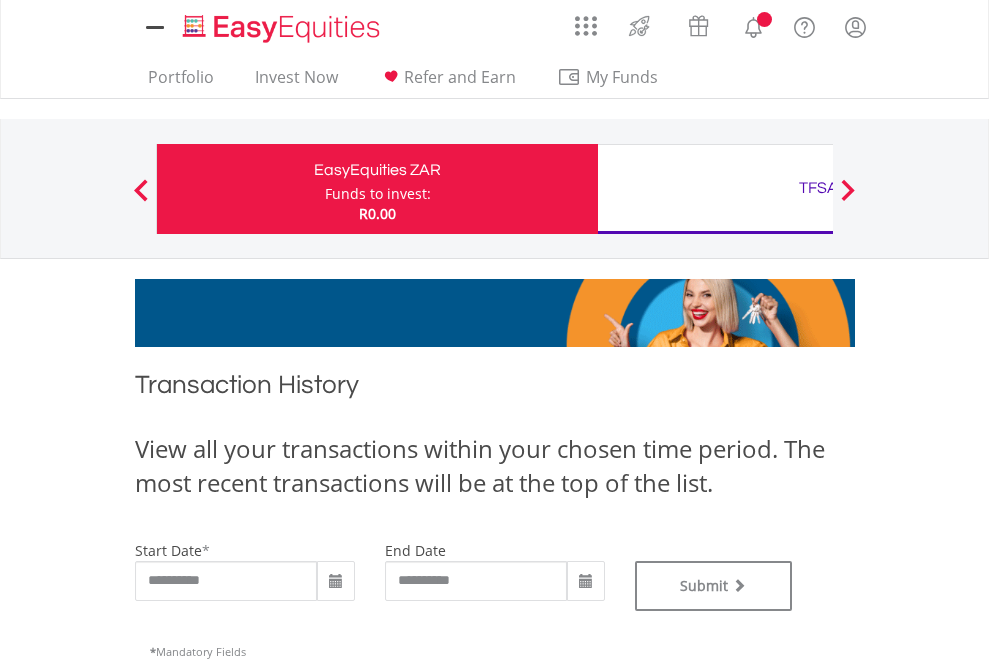 type on "**********" 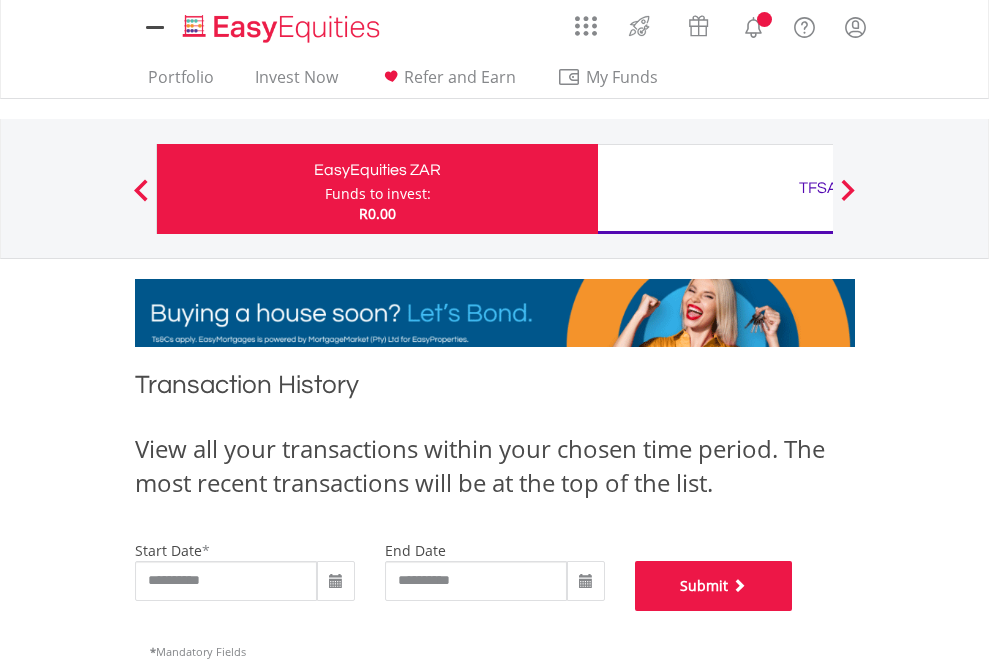 click on "Submit" at bounding box center (714, 586) 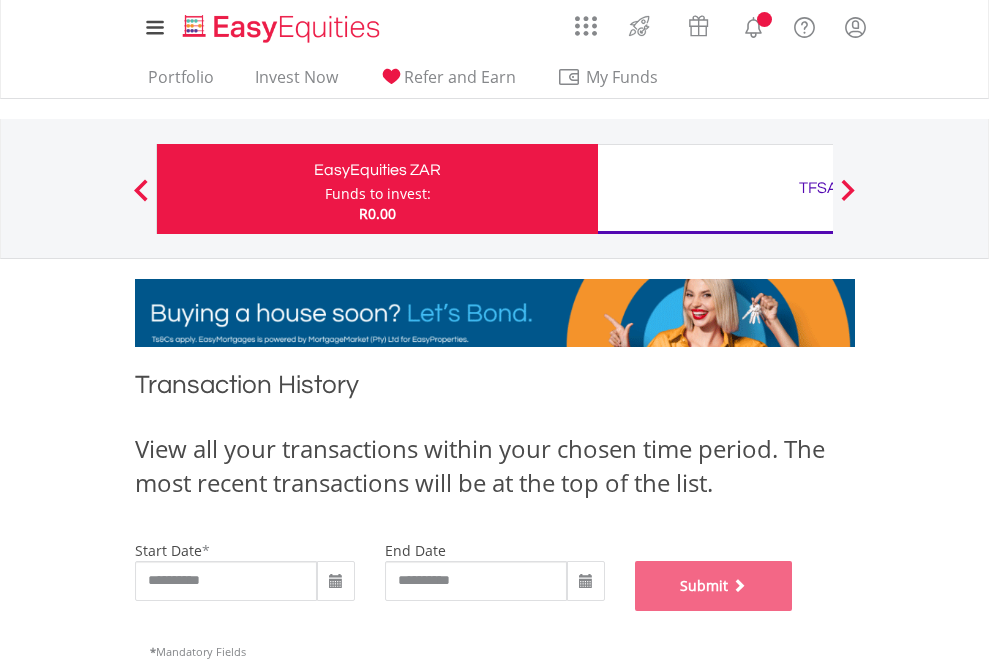 scroll, scrollTop: 811, scrollLeft: 0, axis: vertical 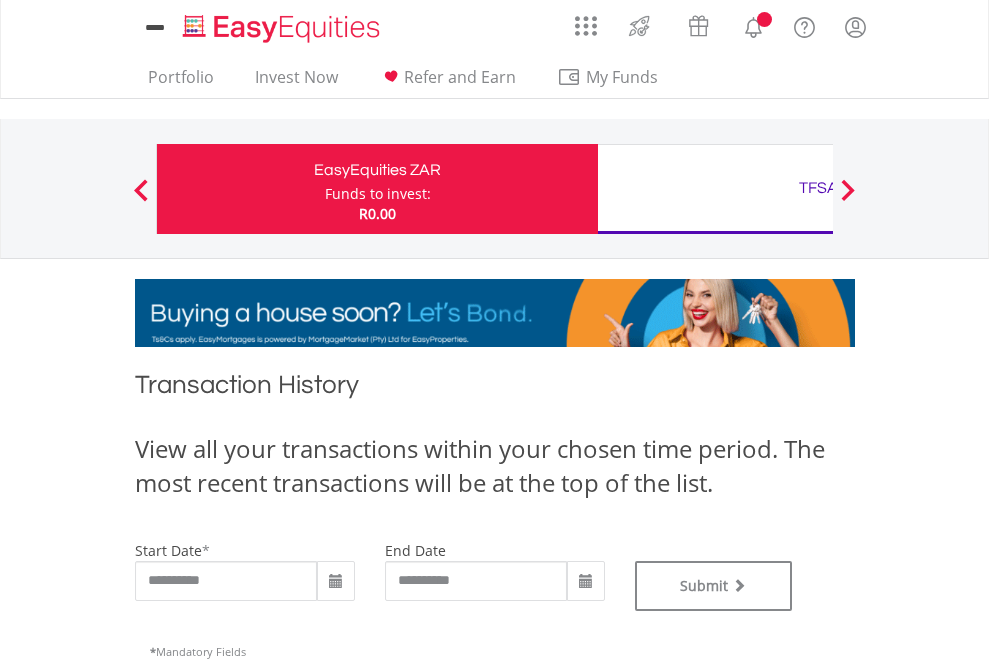 click on "TFSA" at bounding box center (818, 188) 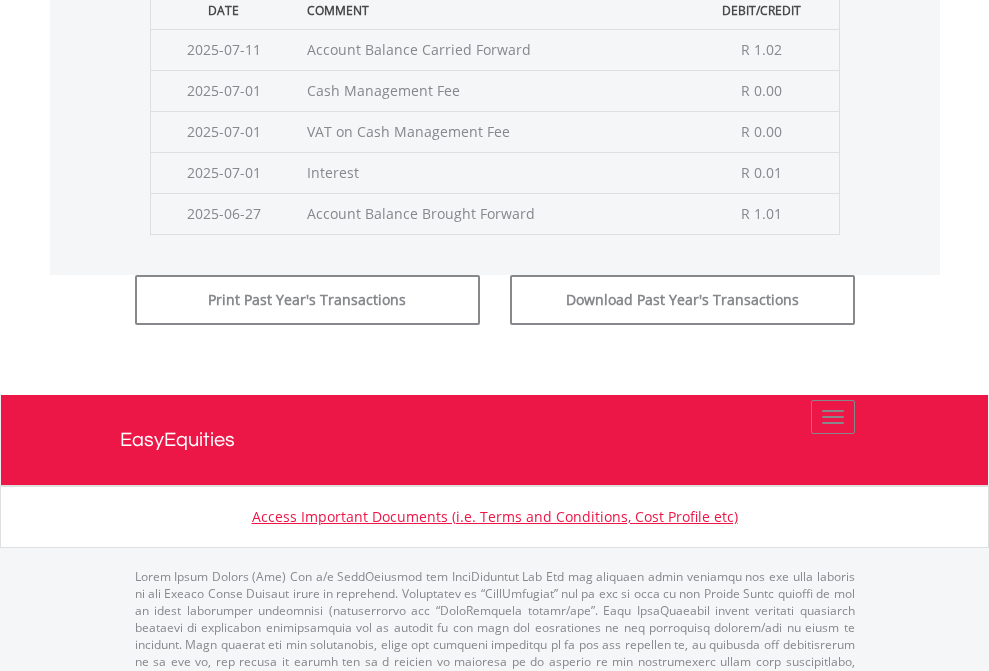 click on "Submit" at bounding box center (714, -225) 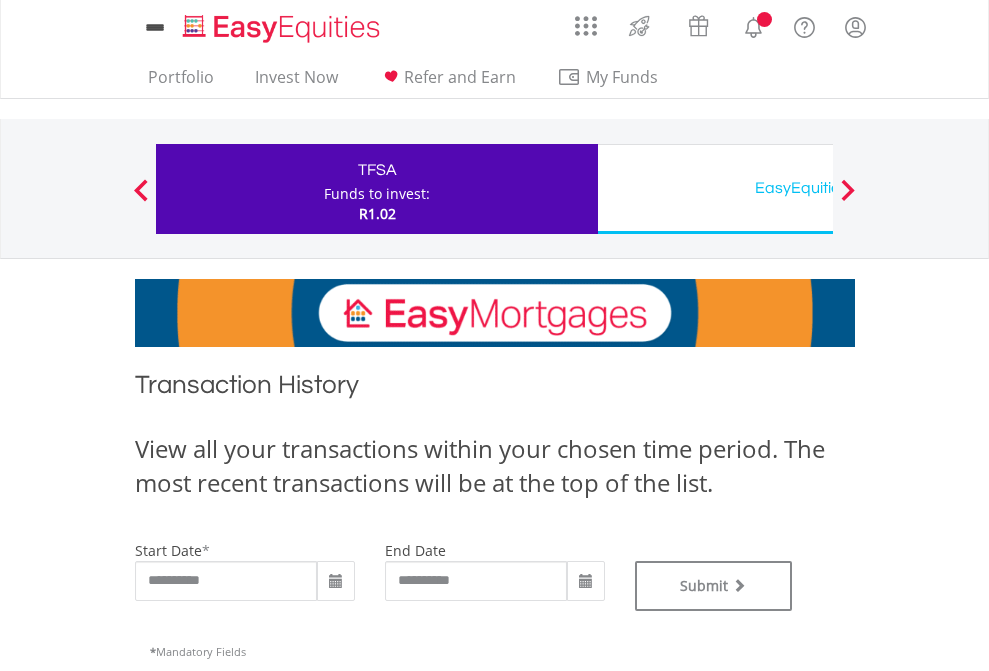 scroll, scrollTop: 0, scrollLeft: 0, axis: both 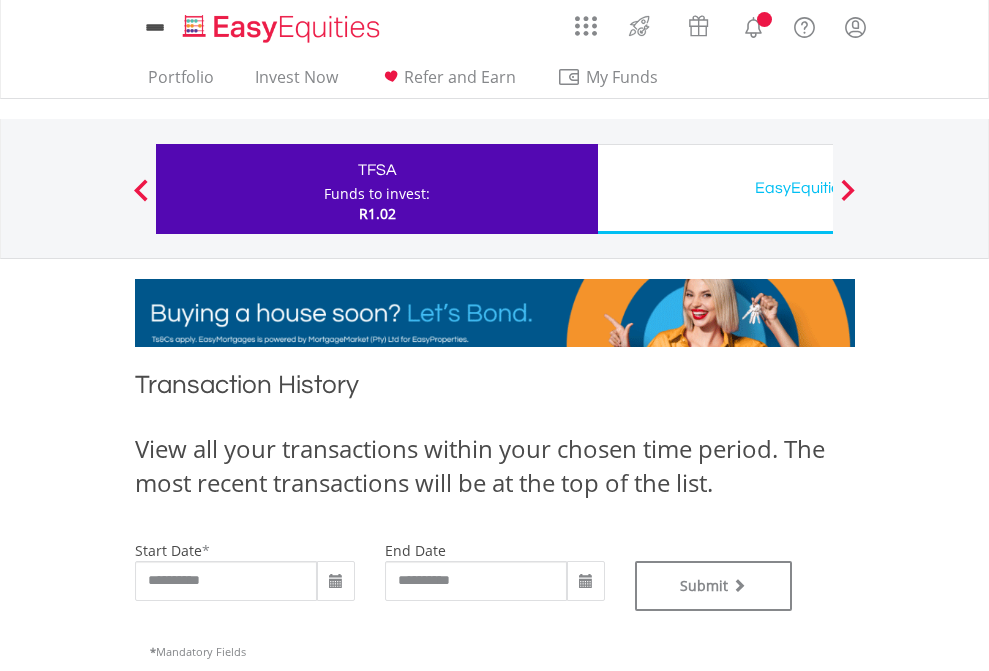click on "EasyEquities USD" at bounding box center (818, 188) 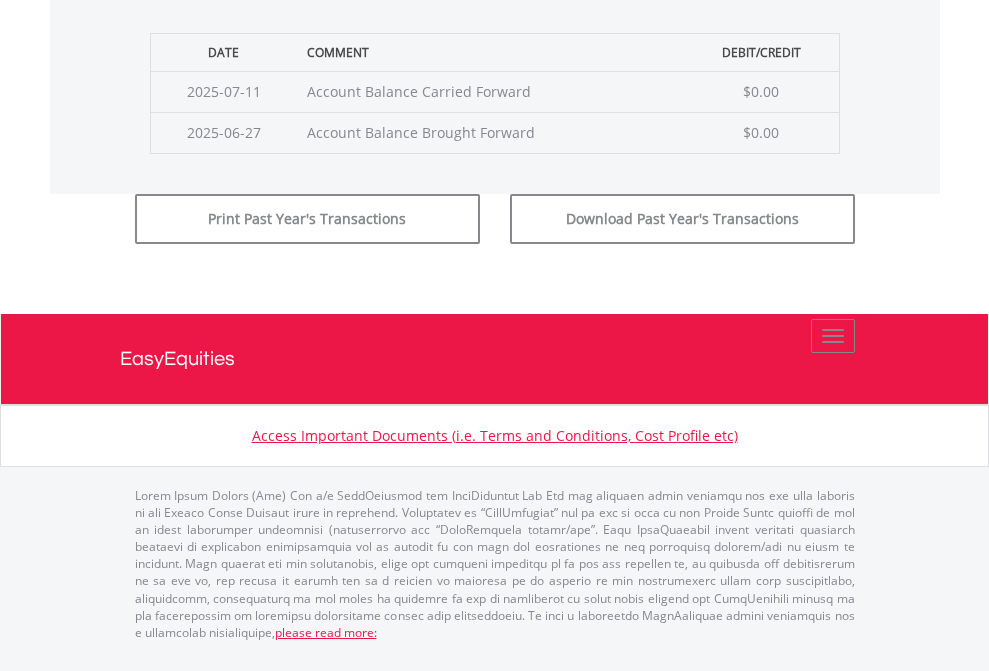 click on "Submit" at bounding box center (714, -183) 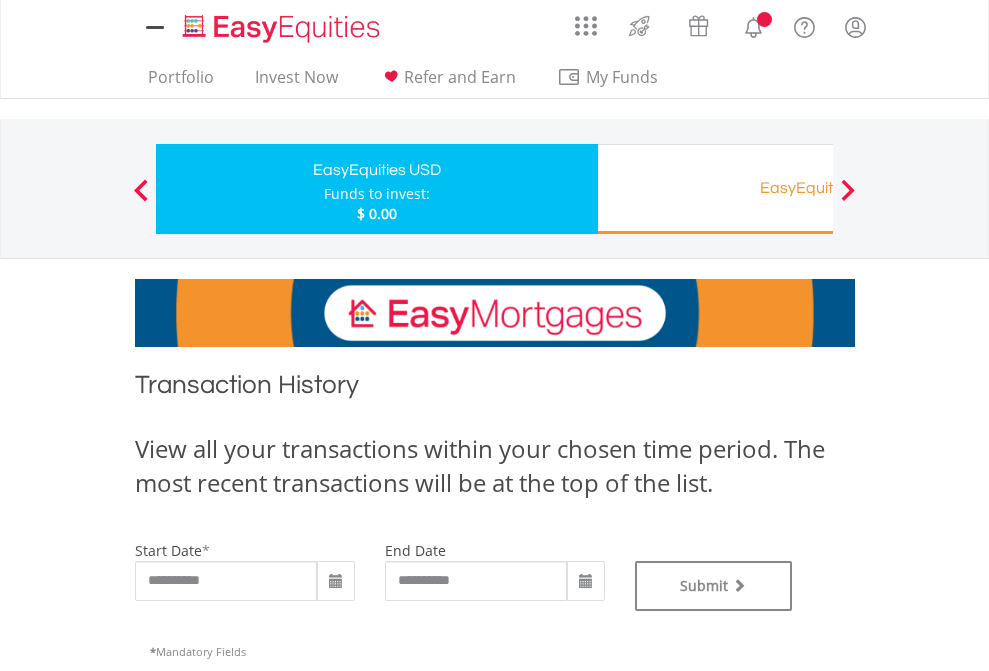 scroll, scrollTop: 0, scrollLeft: 0, axis: both 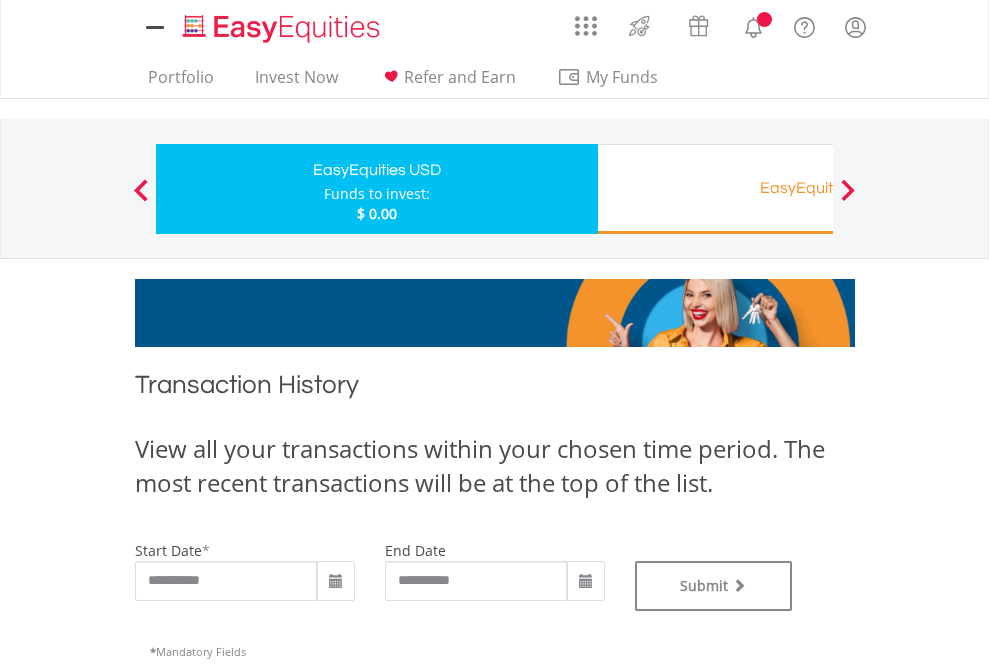 click on "EasyEquities RA" at bounding box center [818, 188] 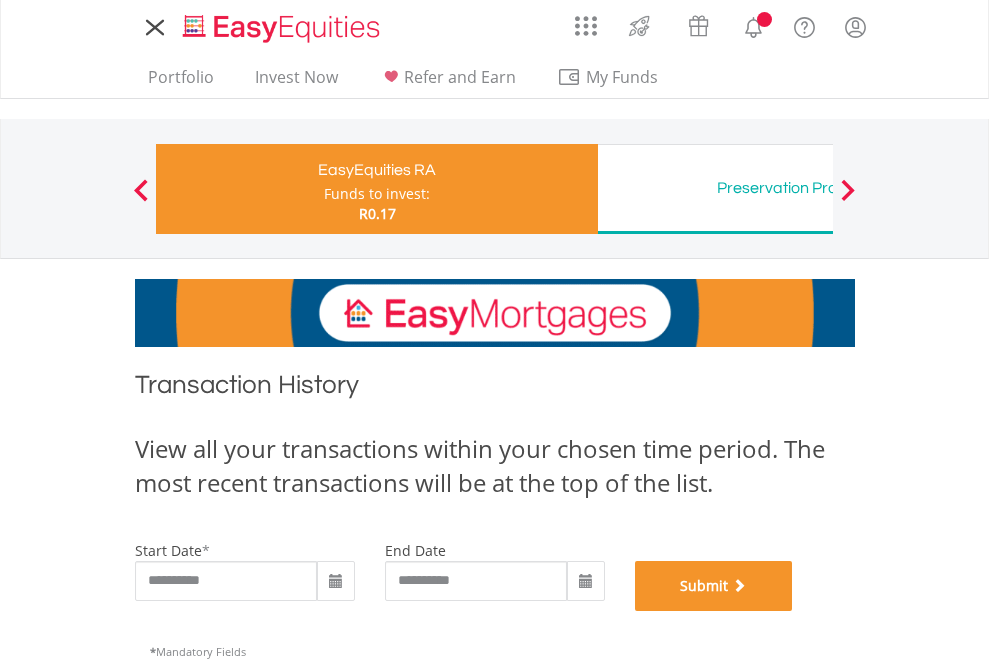 click on "Submit" at bounding box center (714, 586) 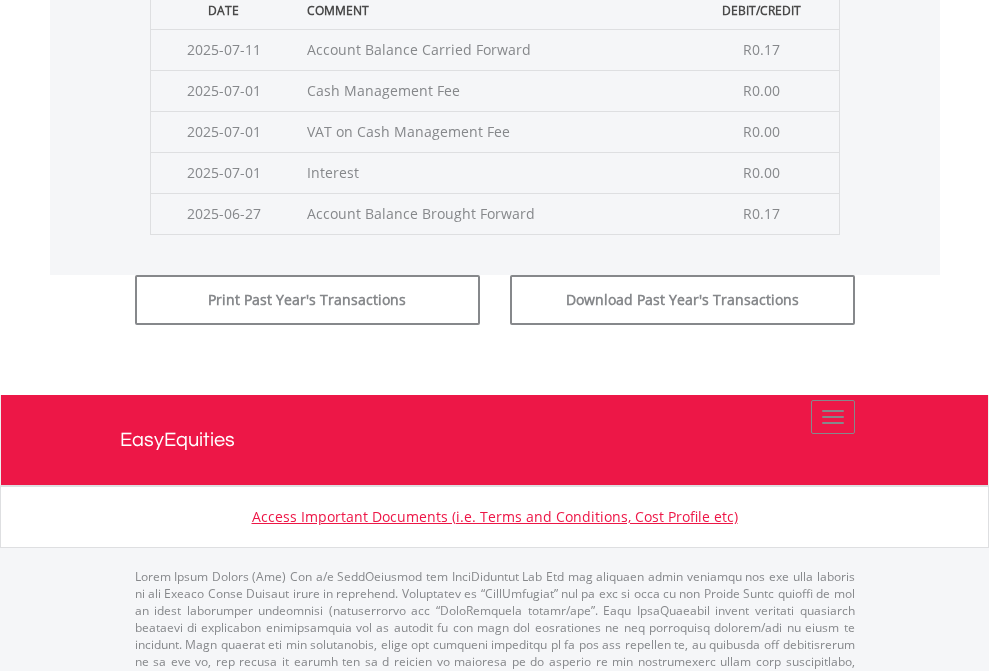 scroll, scrollTop: 811, scrollLeft: 0, axis: vertical 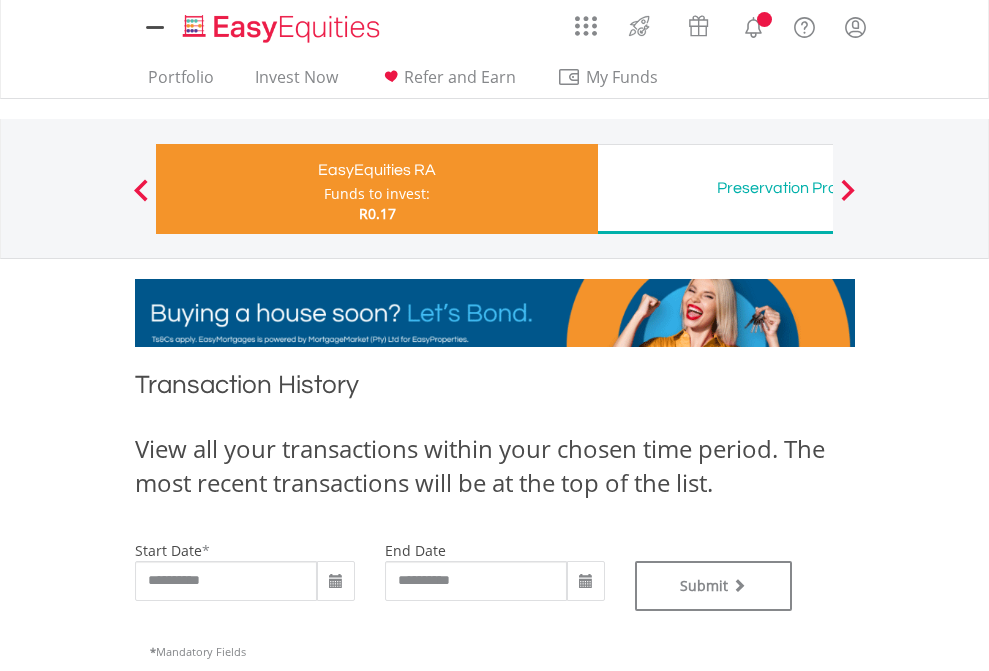 click on "Preservation Provident Fund" at bounding box center [818, 188] 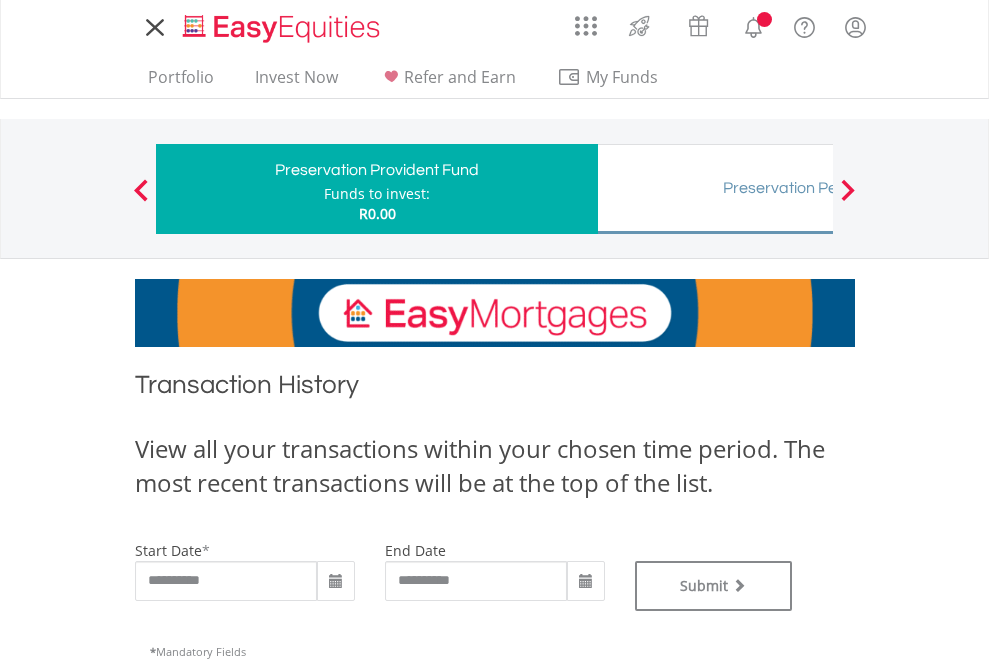 scroll, scrollTop: 0, scrollLeft: 0, axis: both 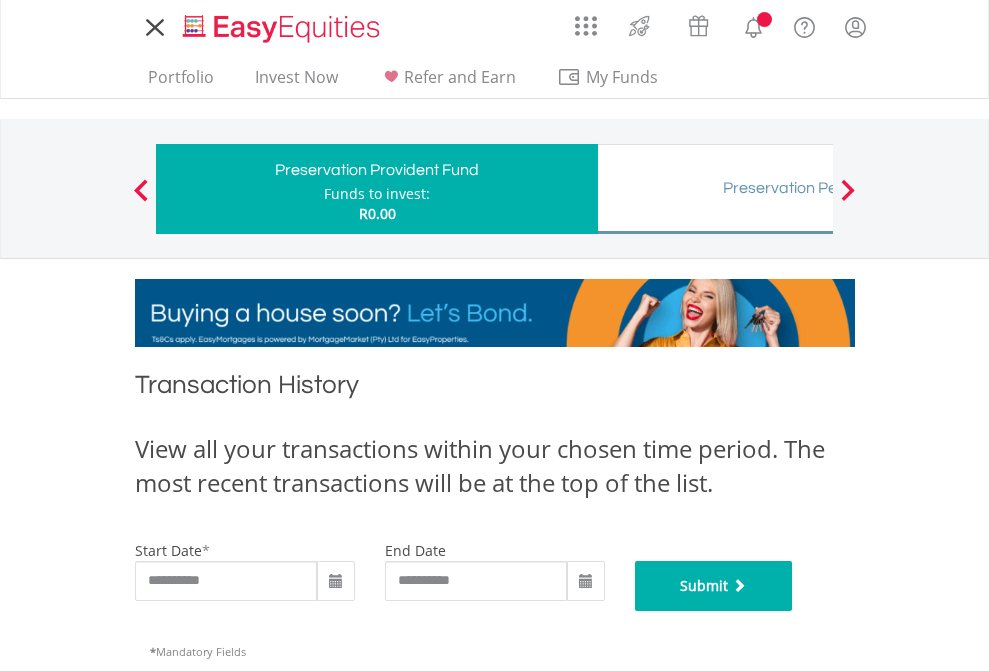 click on "Submit" at bounding box center [714, 586] 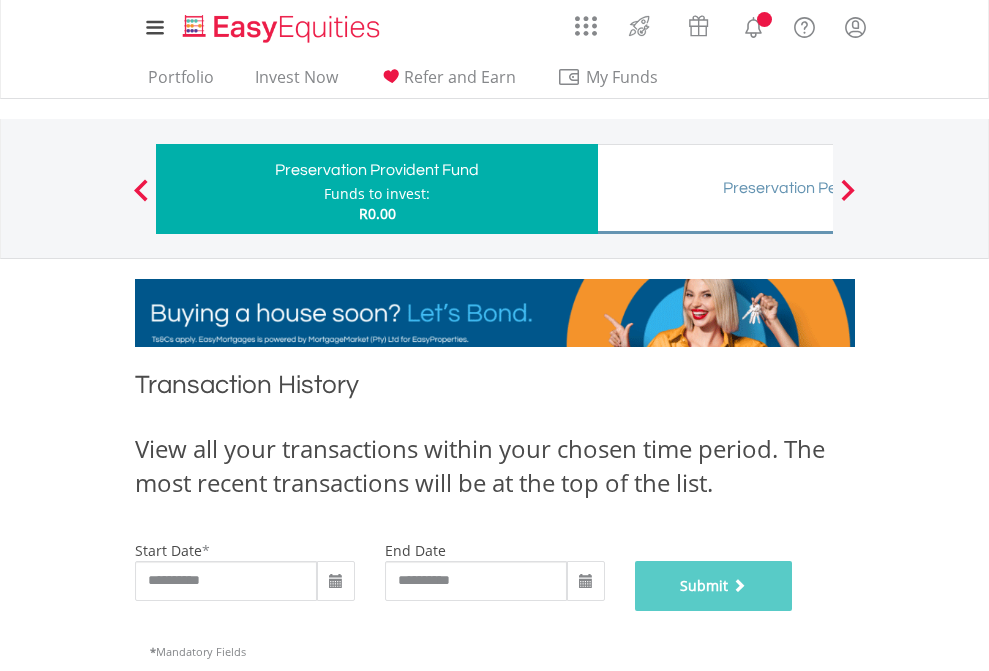 scroll, scrollTop: 811, scrollLeft: 0, axis: vertical 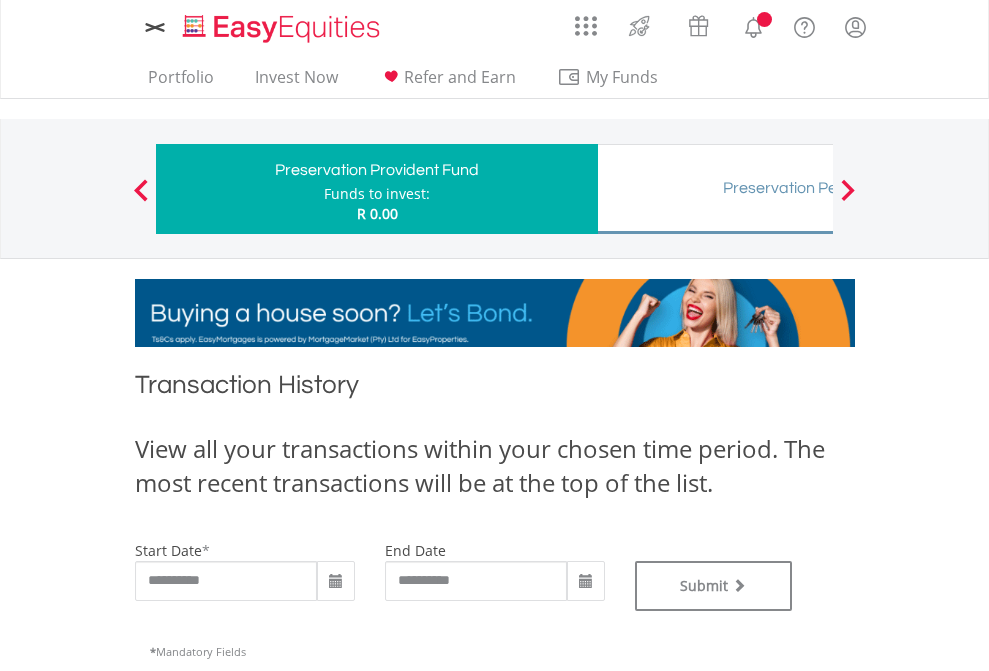 click on "Preservation Pension Fund" at bounding box center [818, 188] 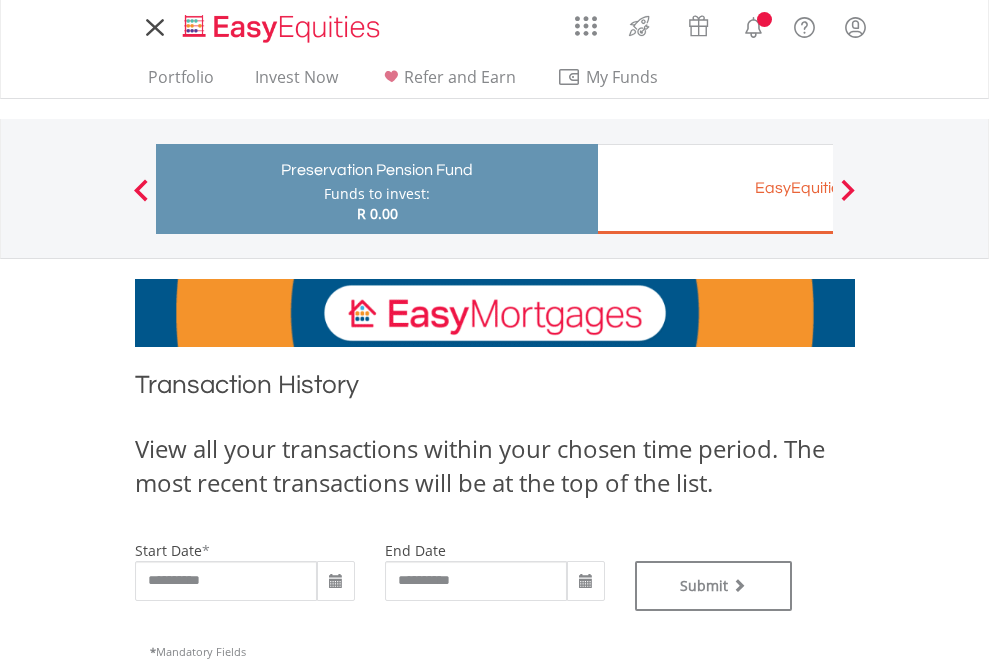 scroll, scrollTop: 0, scrollLeft: 0, axis: both 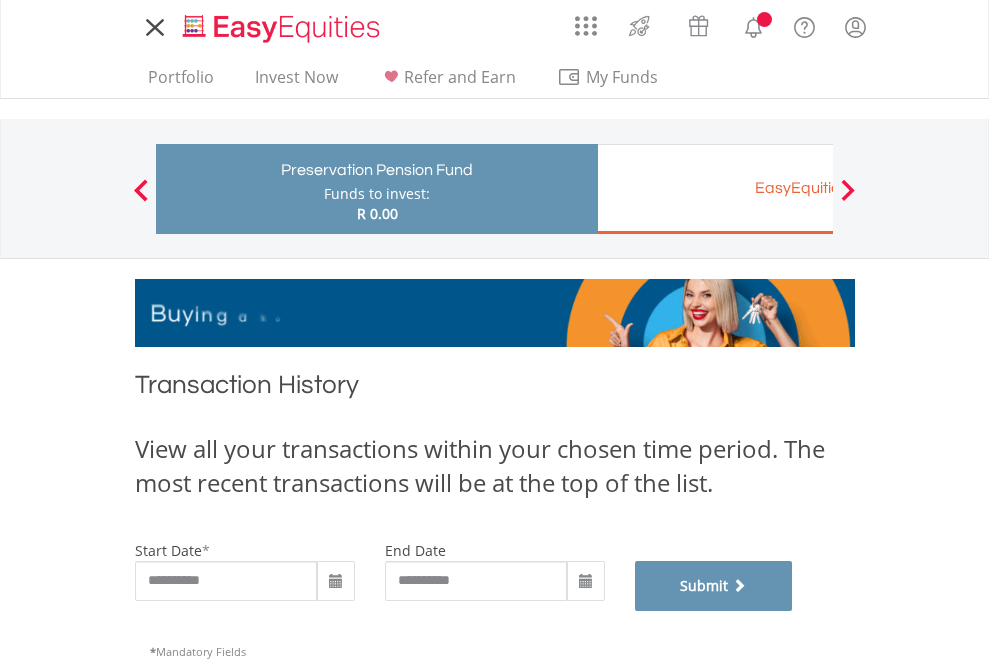 click on "Submit" at bounding box center (714, 586) 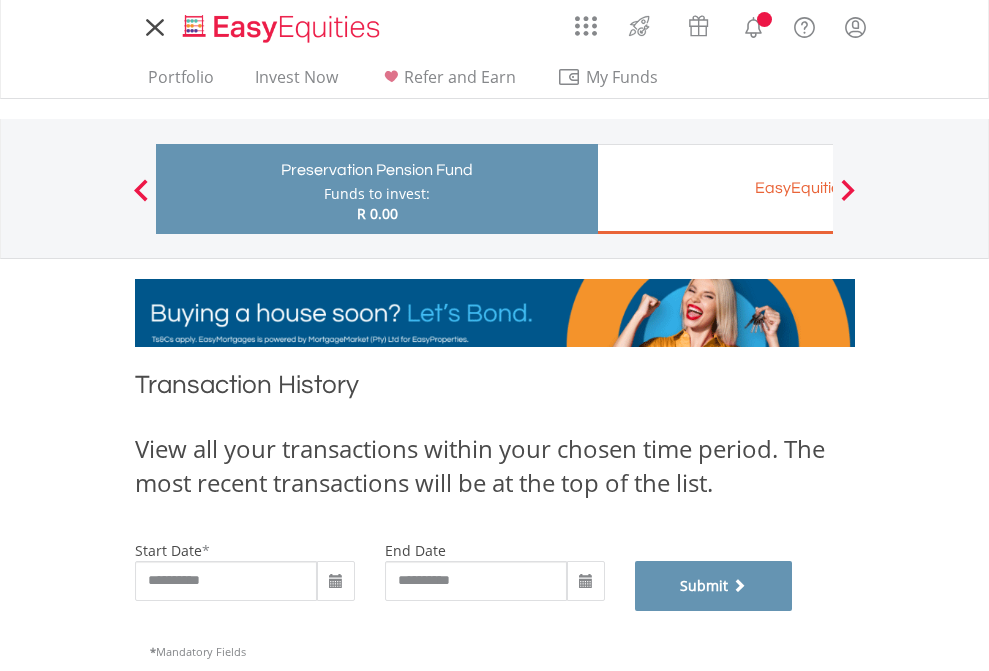 scroll, scrollTop: 811, scrollLeft: 0, axis: vertical 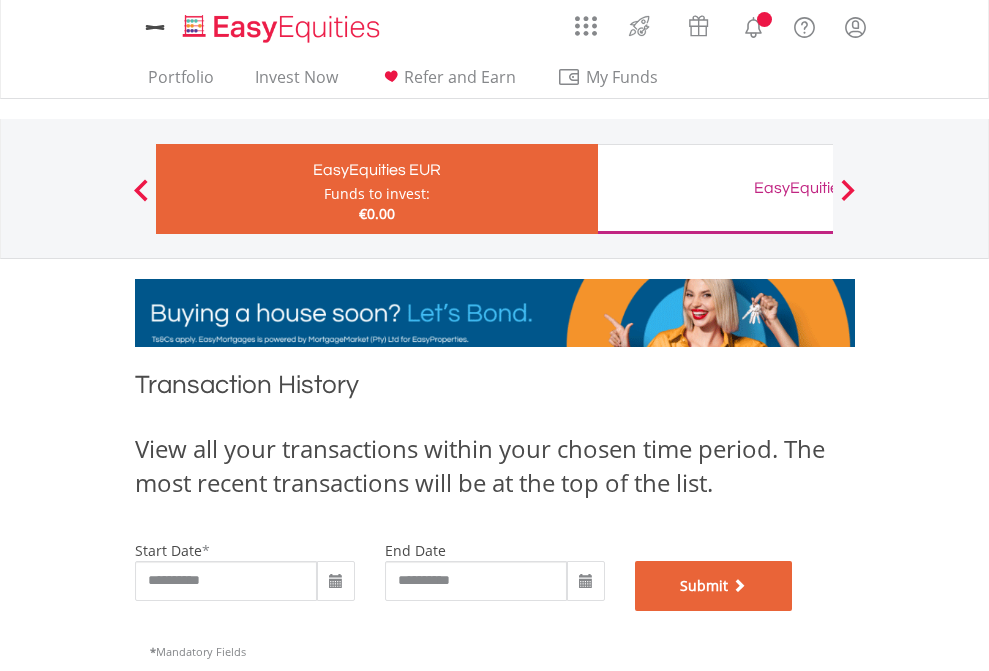 click on "Submit" at bounding box center (714, 586) 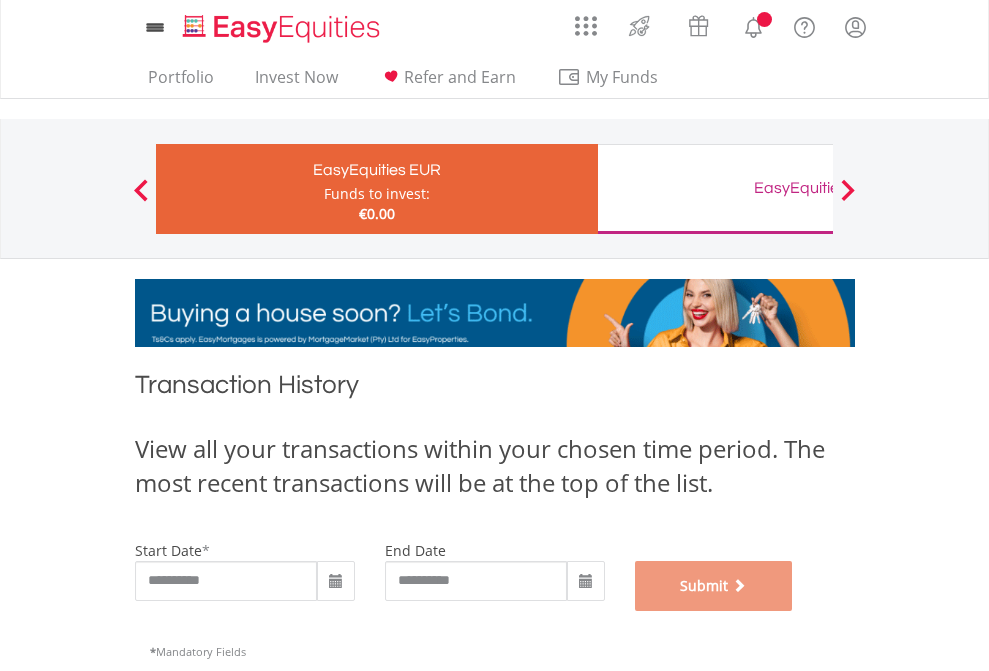 scroll, scrollTop: 811, scrollLeft: 0, axis: vertical 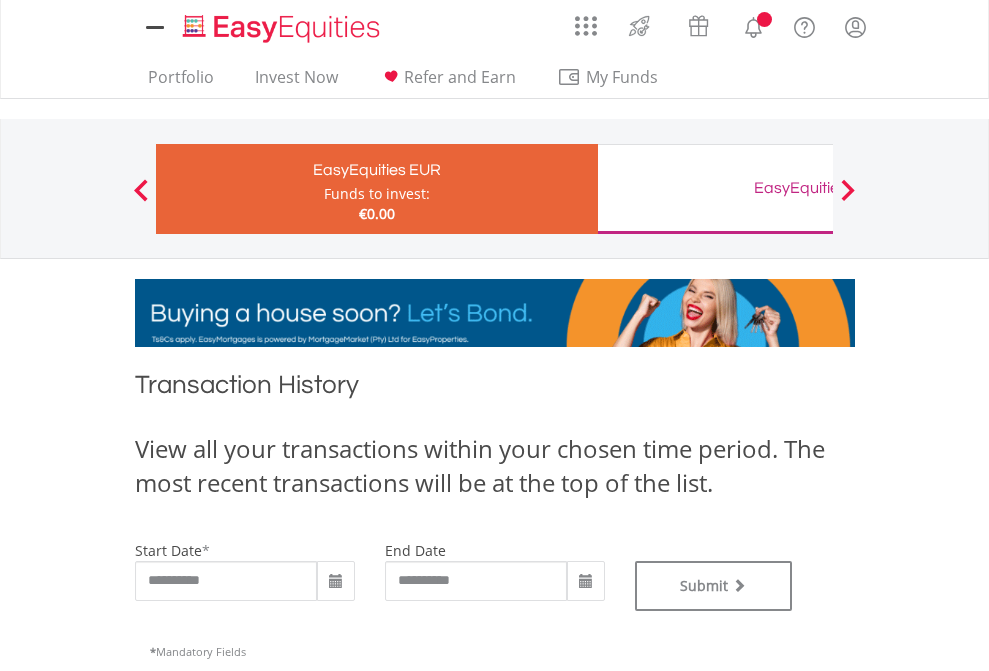 click on "EasyEquities GBP" at bounding box center [818, 188] 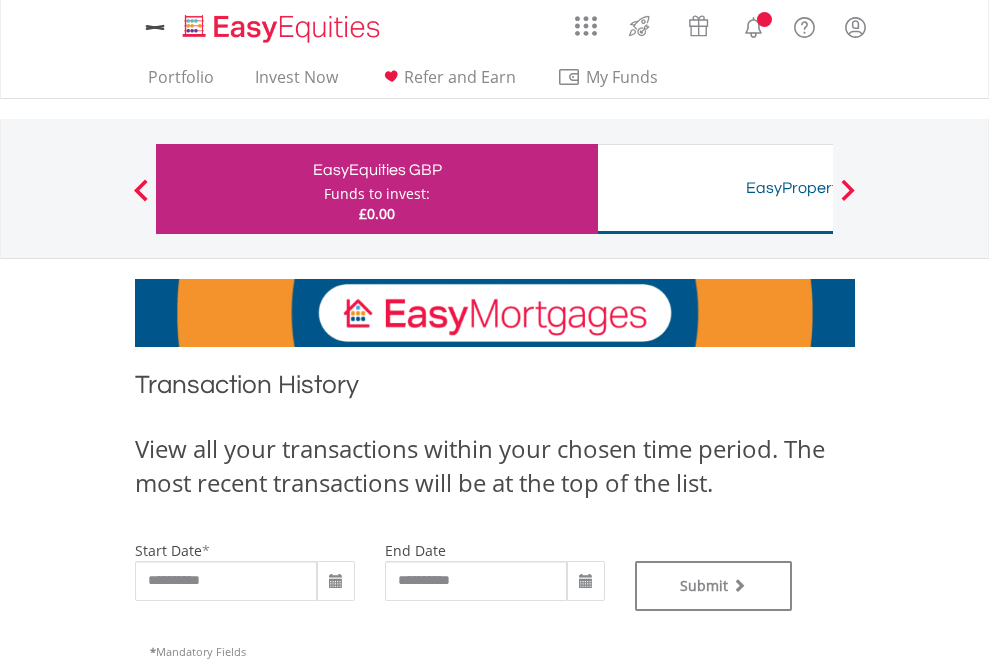 scroll, scrollTop: 0, scrollLeft: 0, axis: both 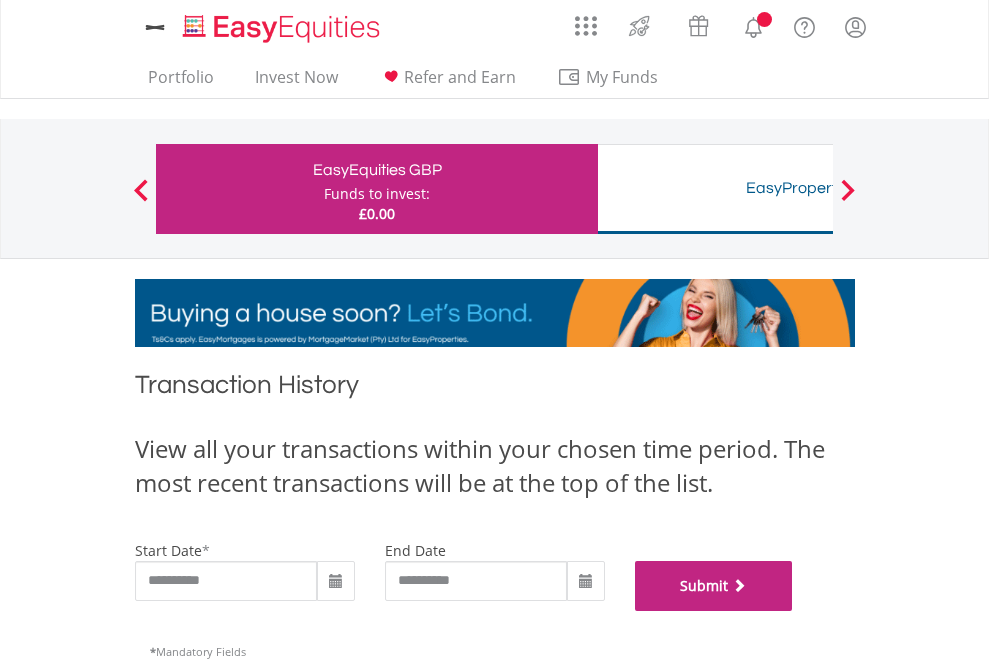 click on "Submit" at bounding box center [714, 586] 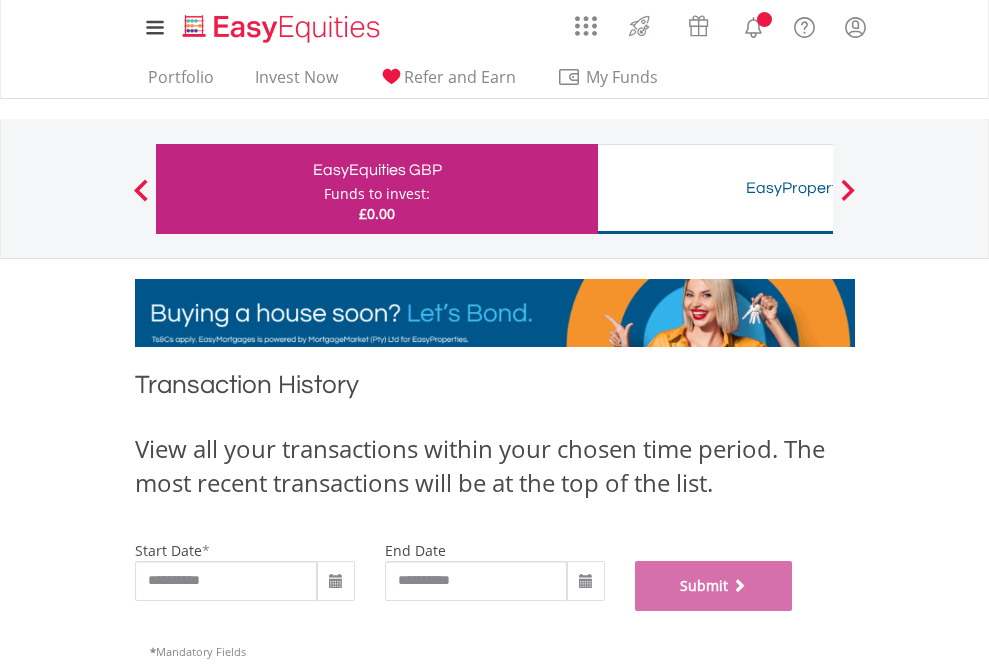 scroll, scrollTop: 811, scrollLeft: 0, axis: vertical 